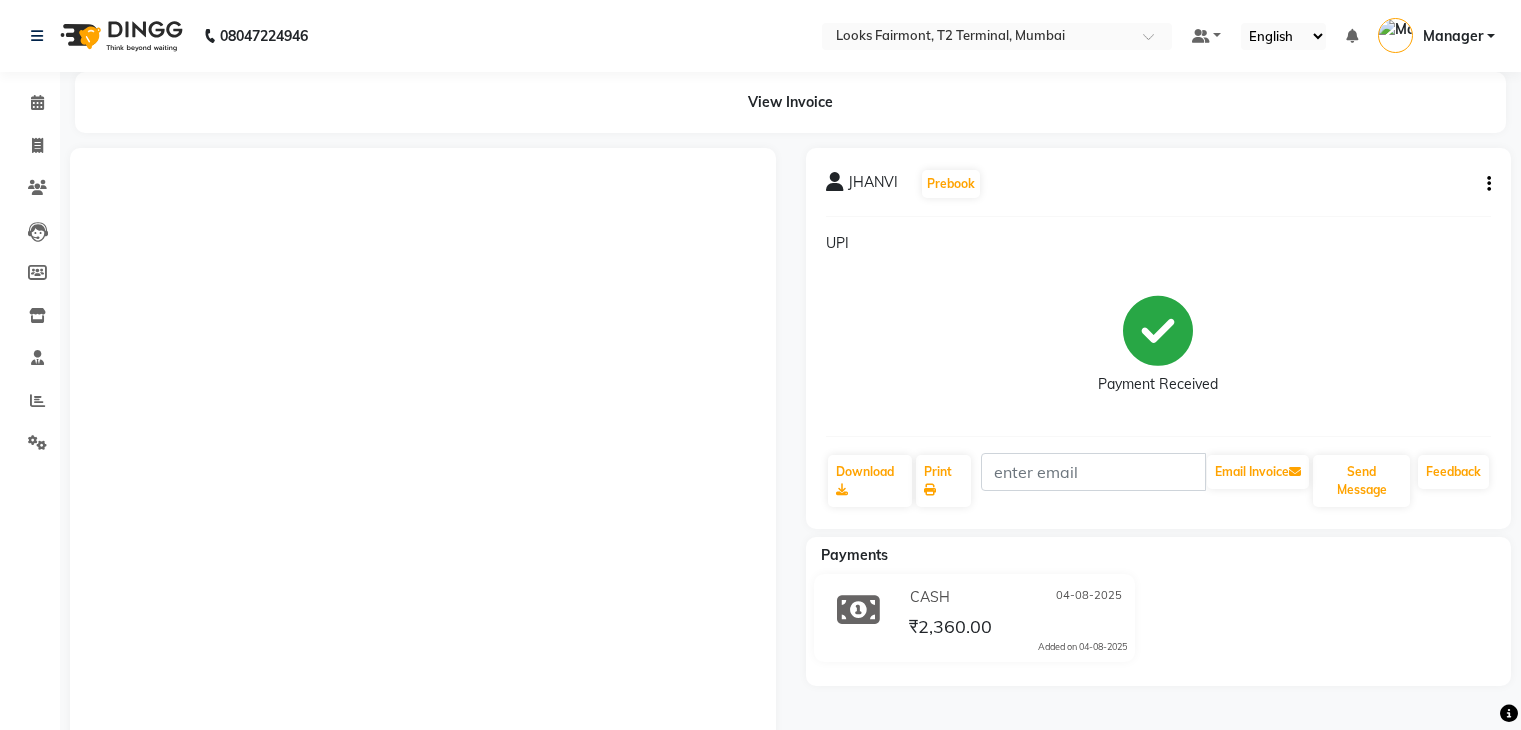 scroll, scrollTop: 0, scrollLeft: 0, axis: both 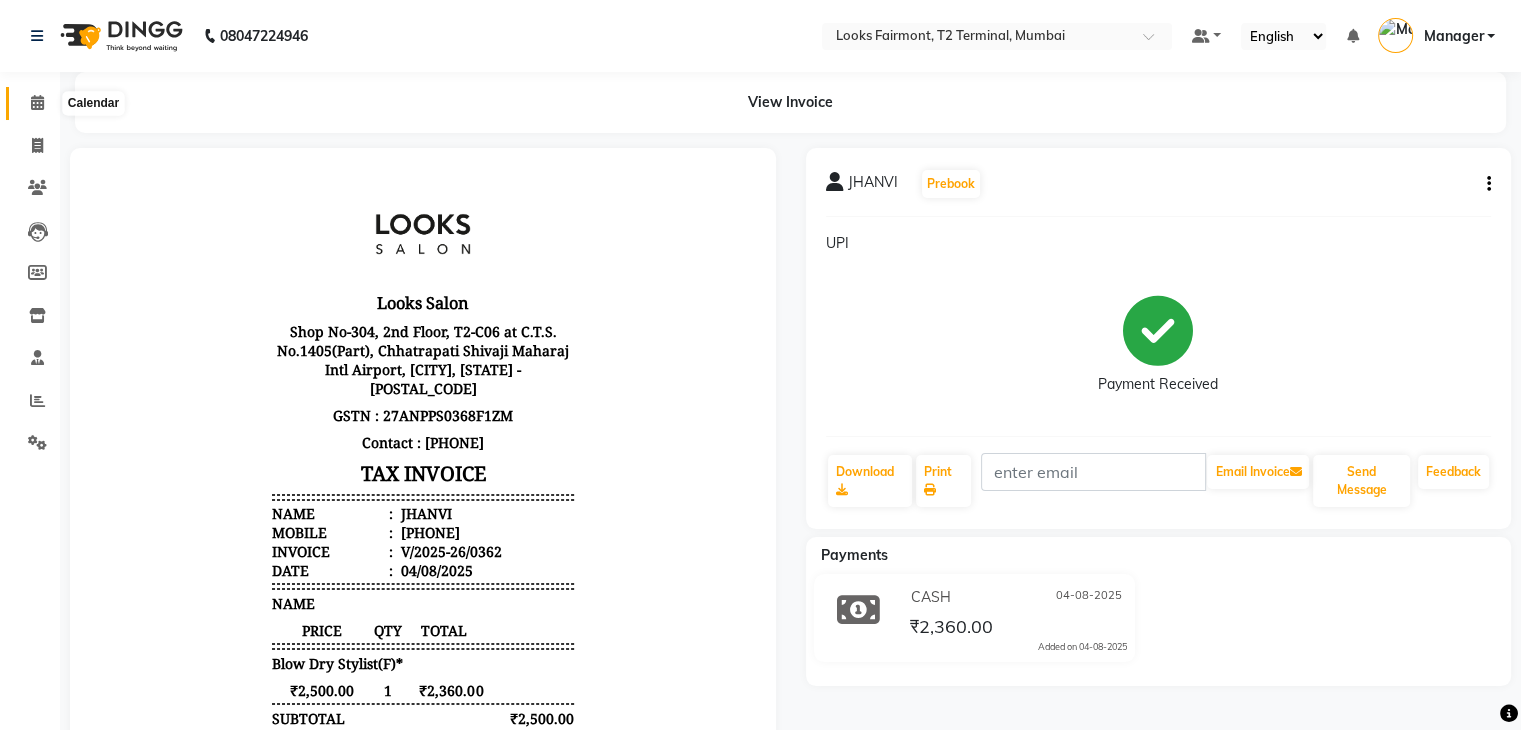 click 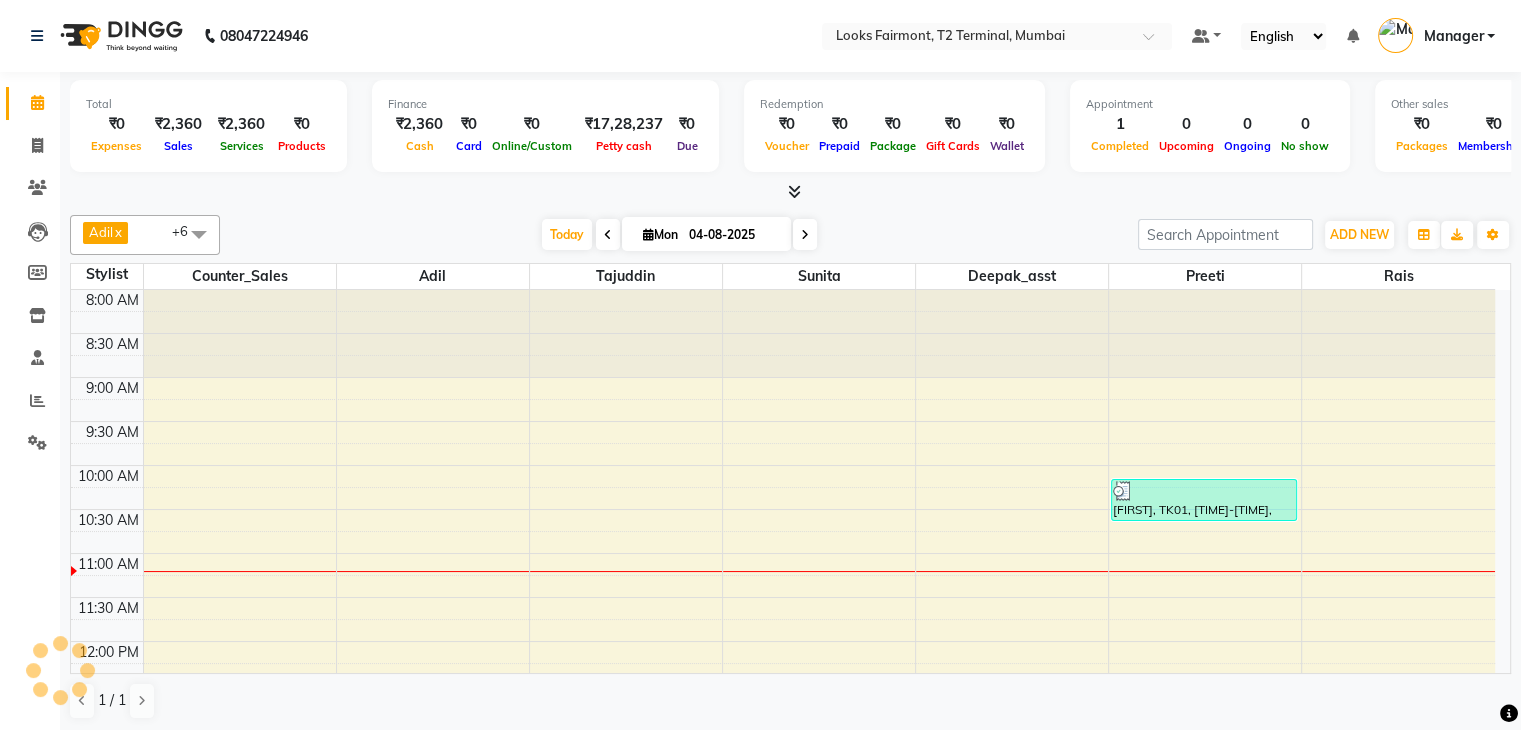 scroll, scrollTop: 0, scrollLeft: 0, axis: both 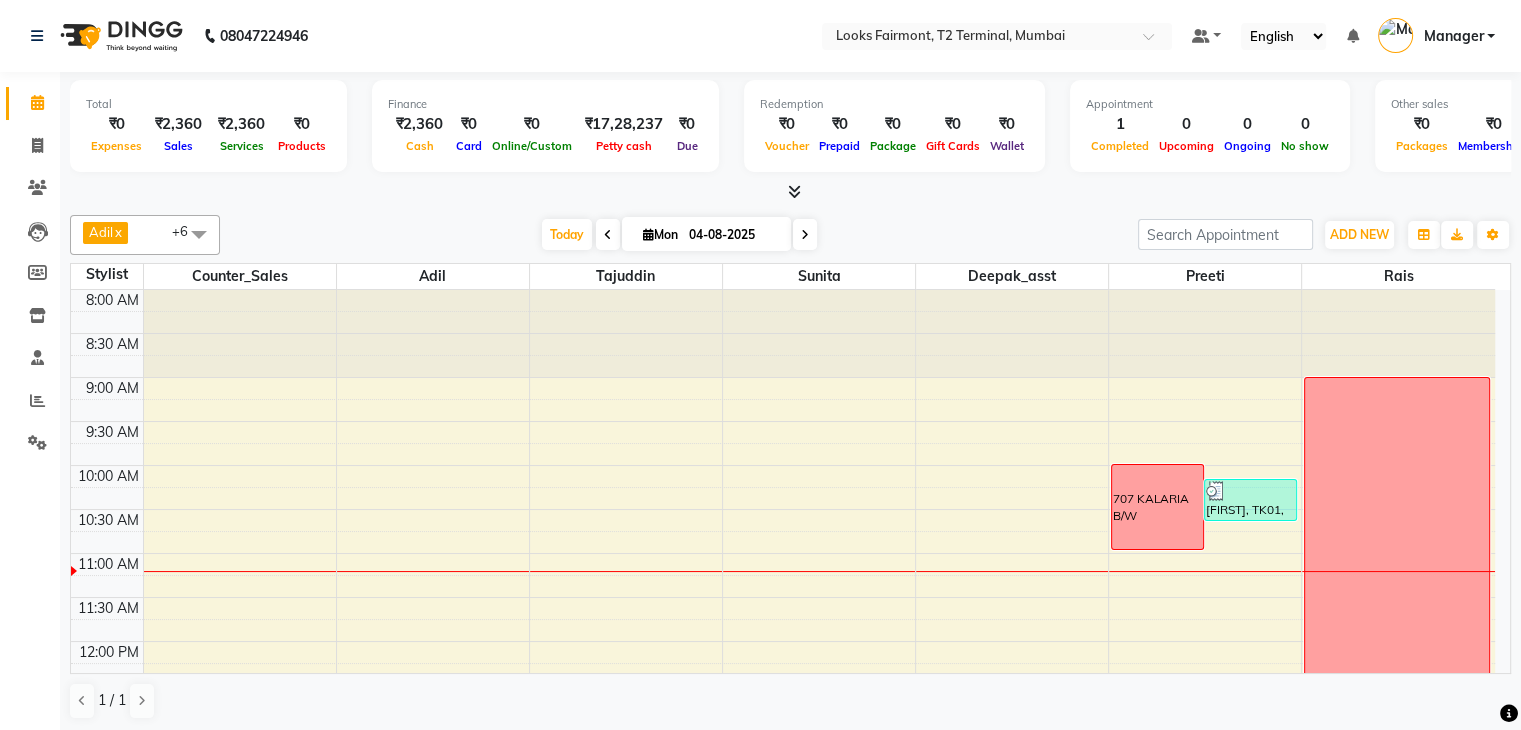 click at bounding box center [790, 192] 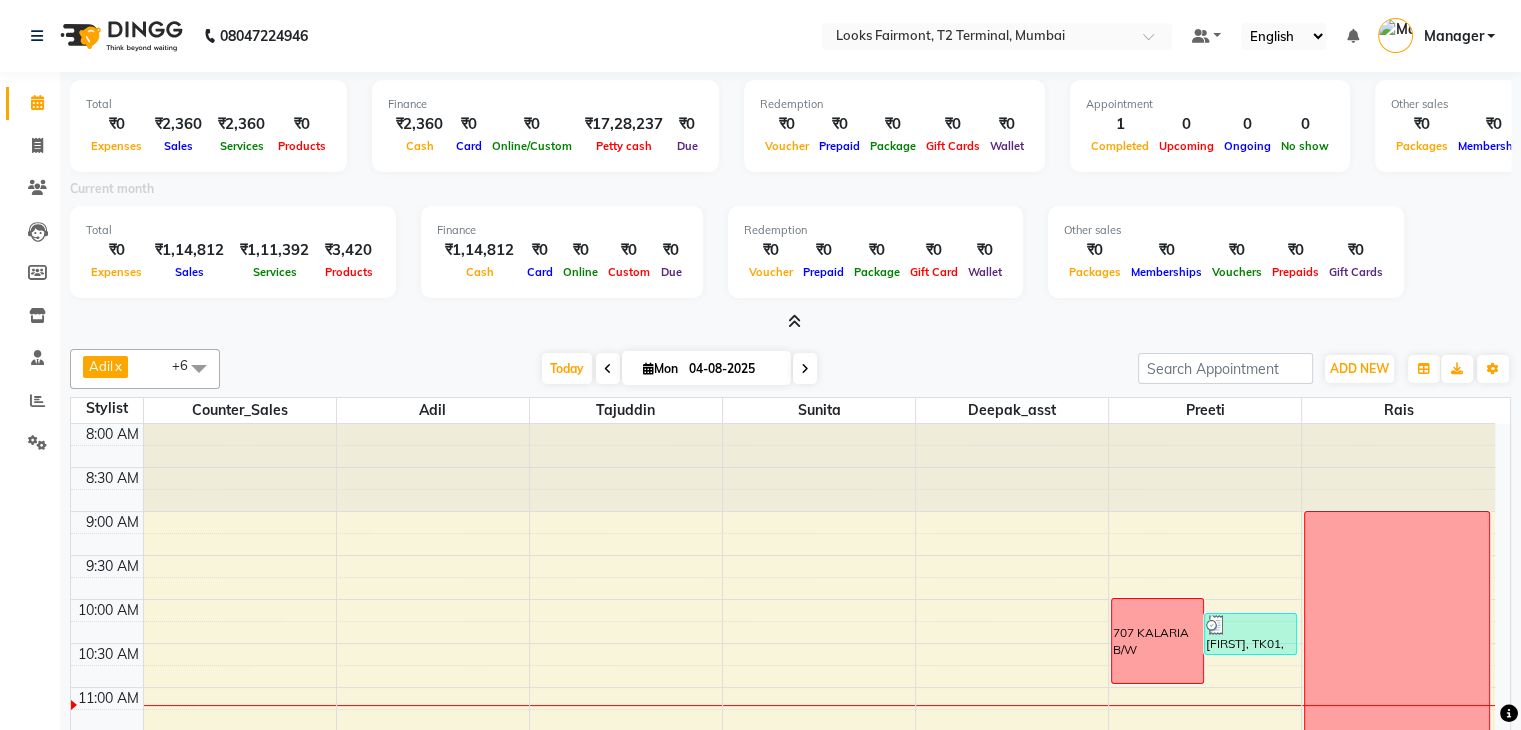 scroll, scrollTop: 136, scrollLeft: 0, axis: vertical 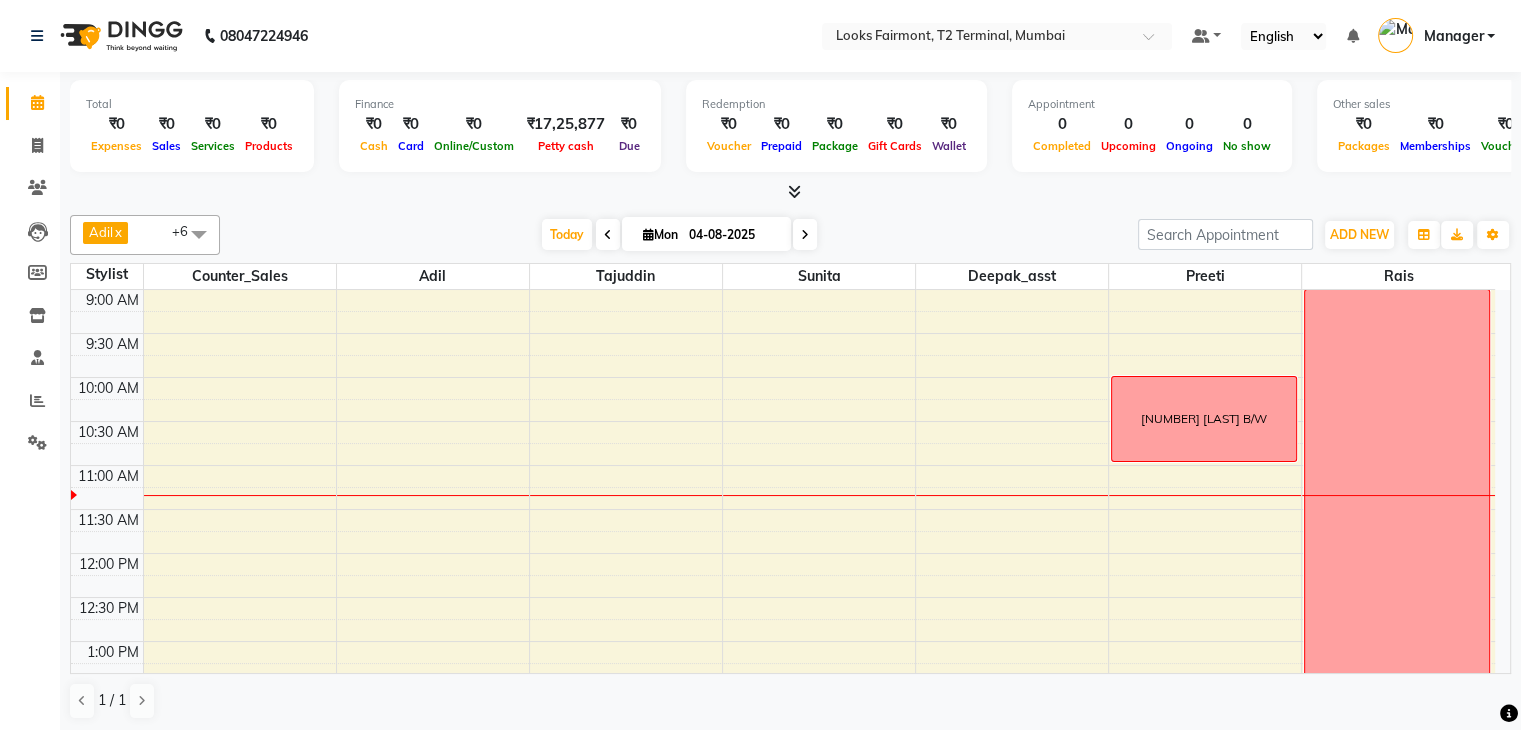 click at bounding box center (608, 235) 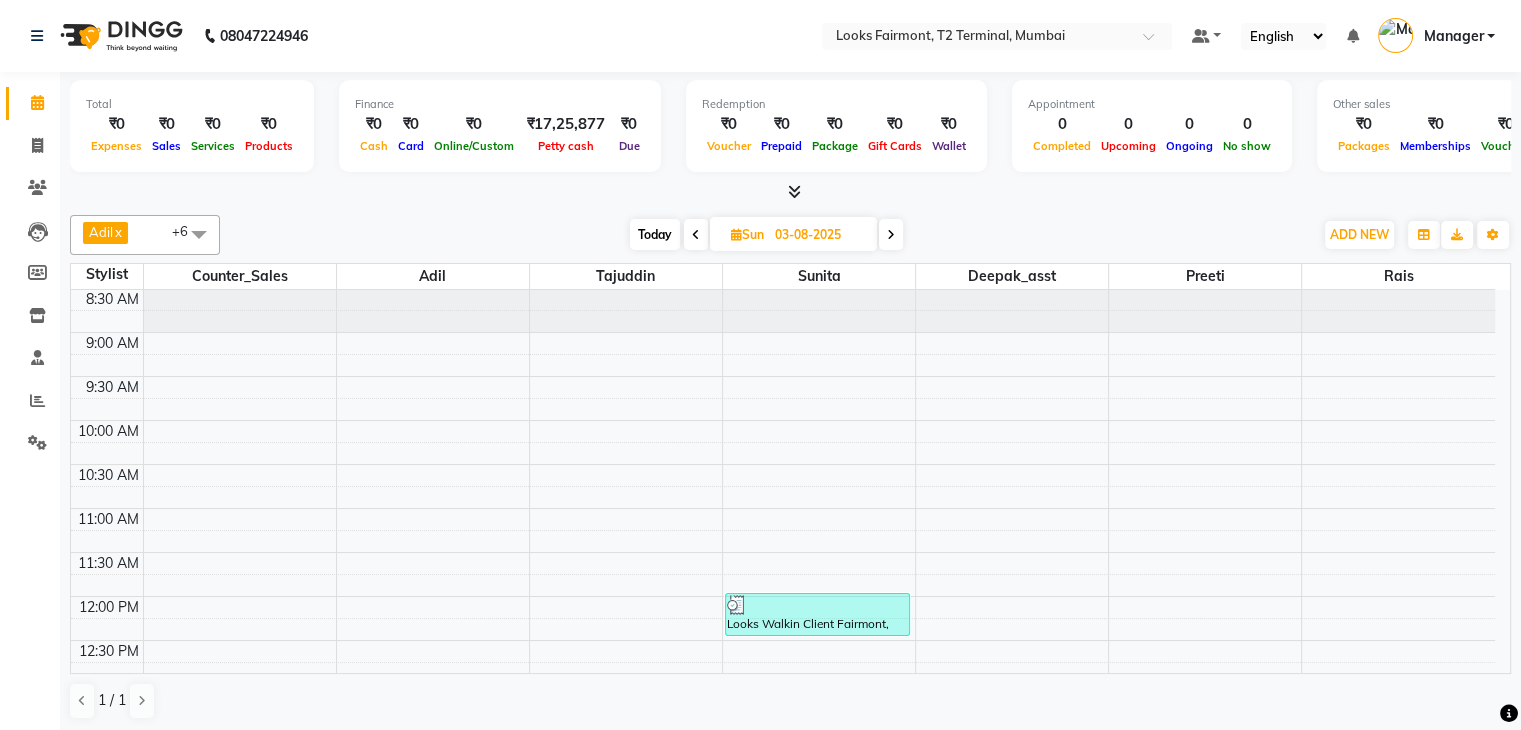 scroll, scrollTop: 0, scrollLeft: 0, axis: both 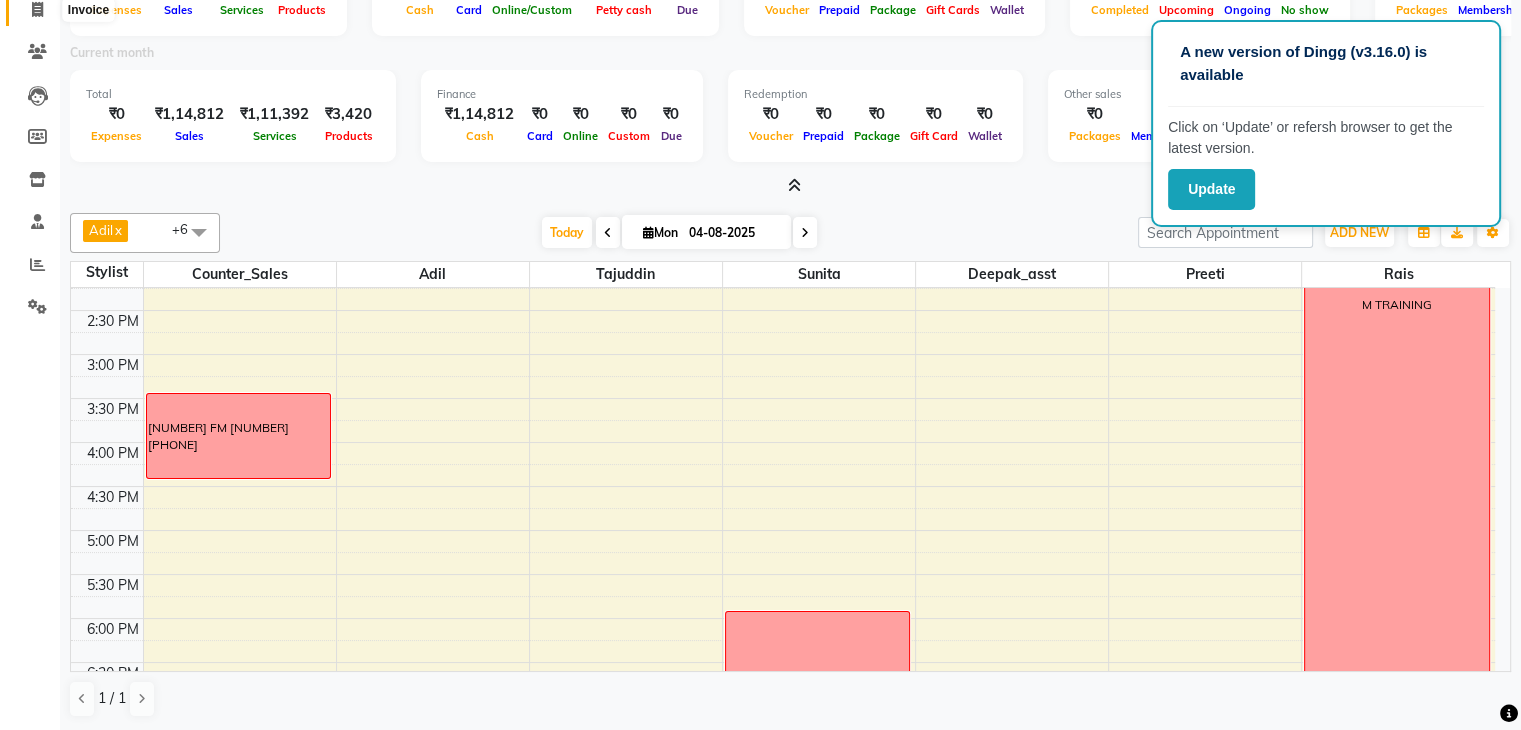 click 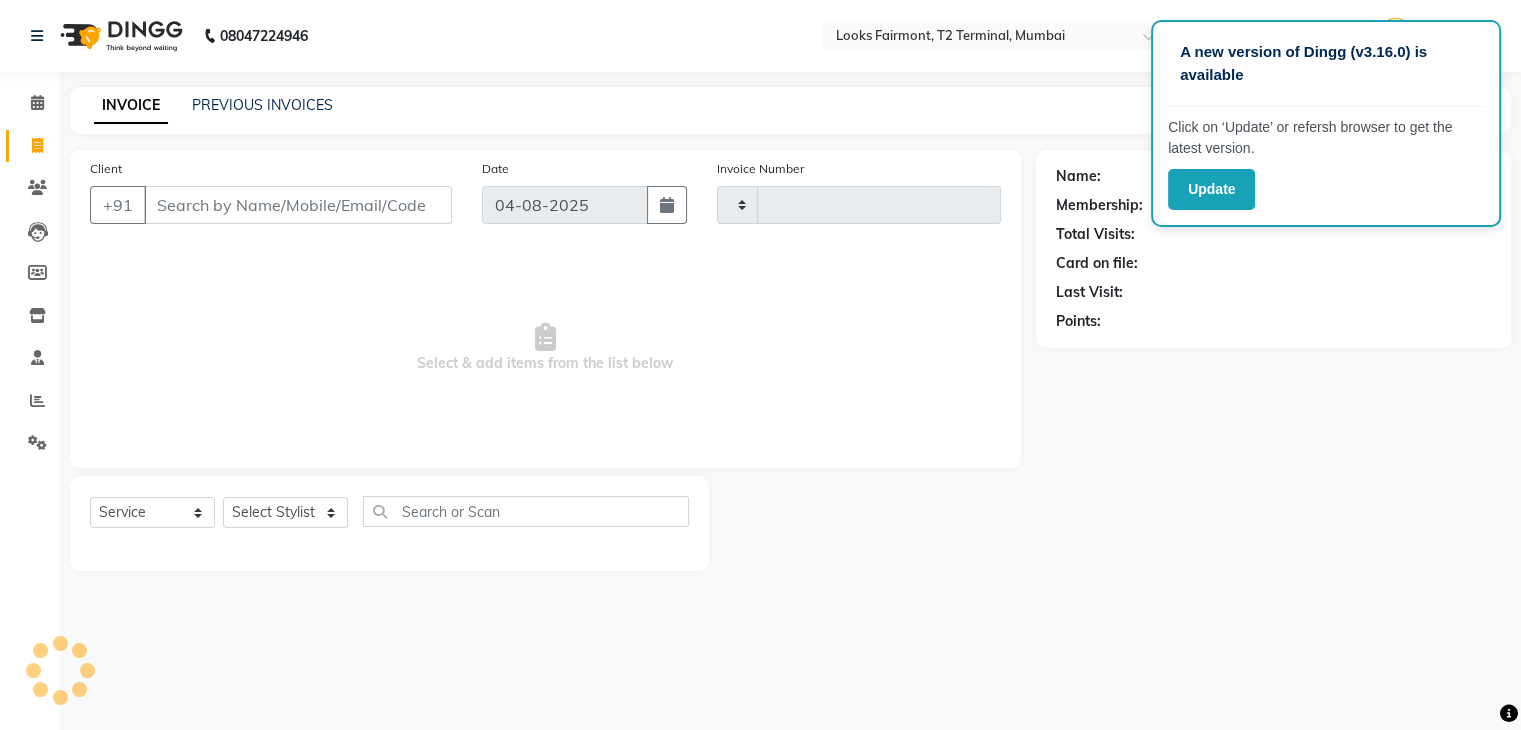 type on "0363" 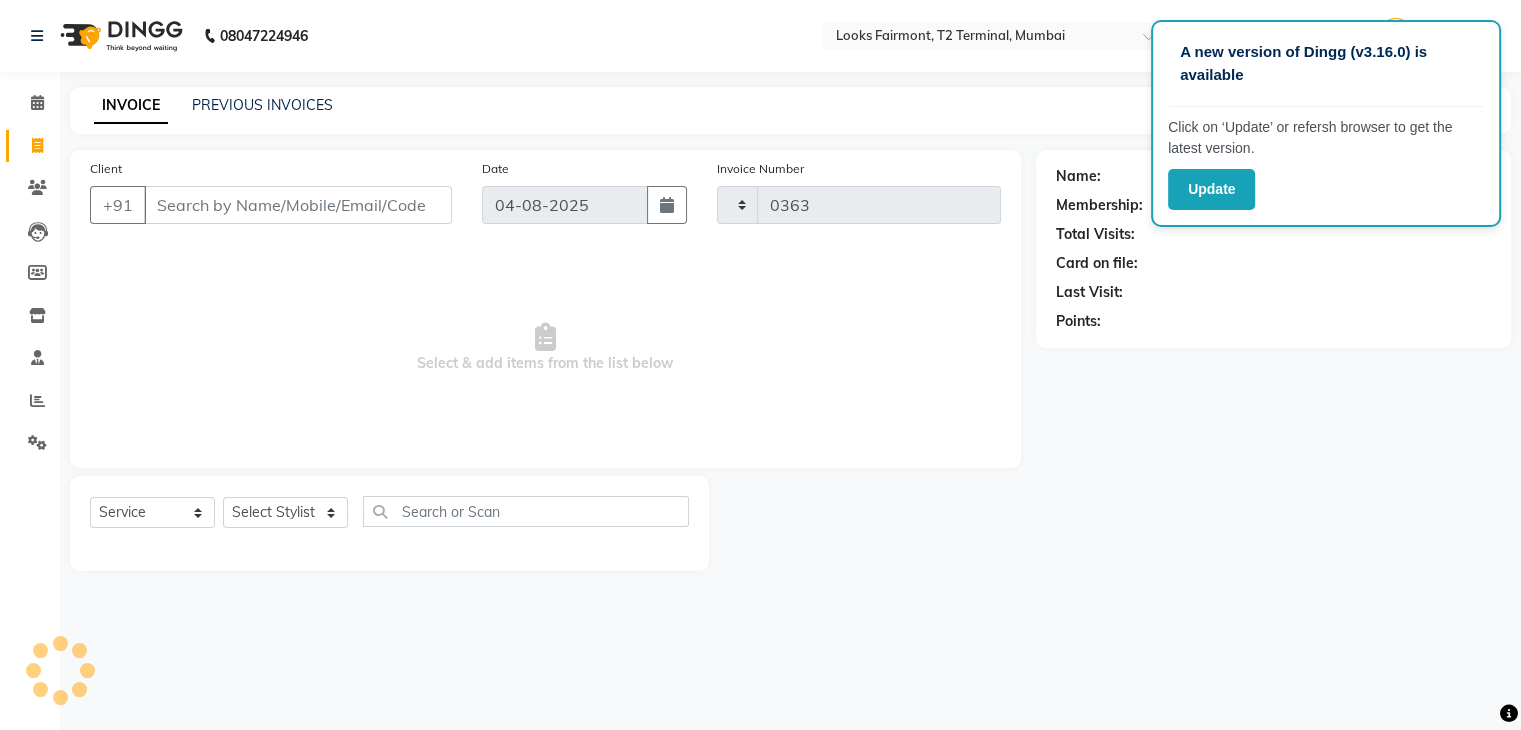 scroll, scrollTop: 0, scrollLeft: 0, axis: both 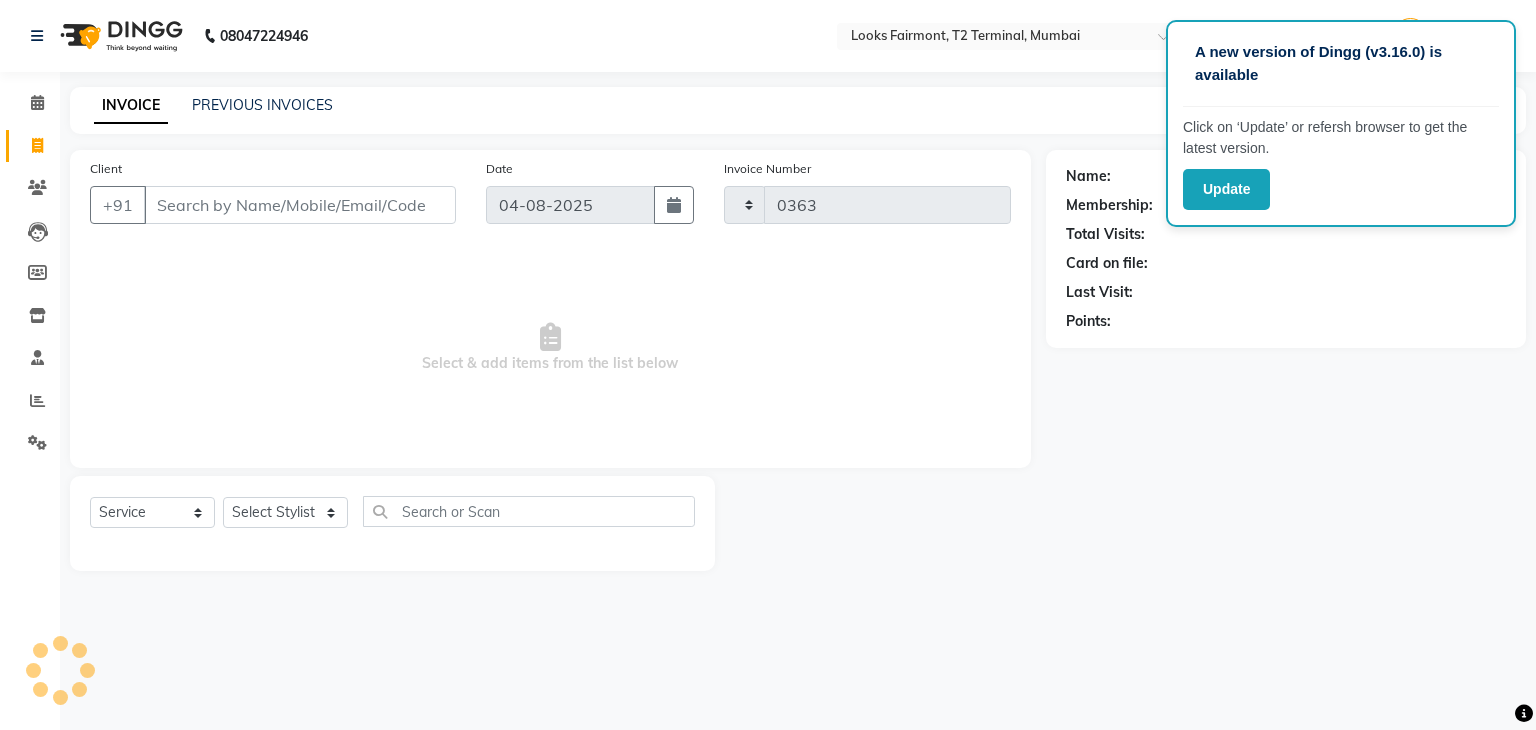 select on "8139" 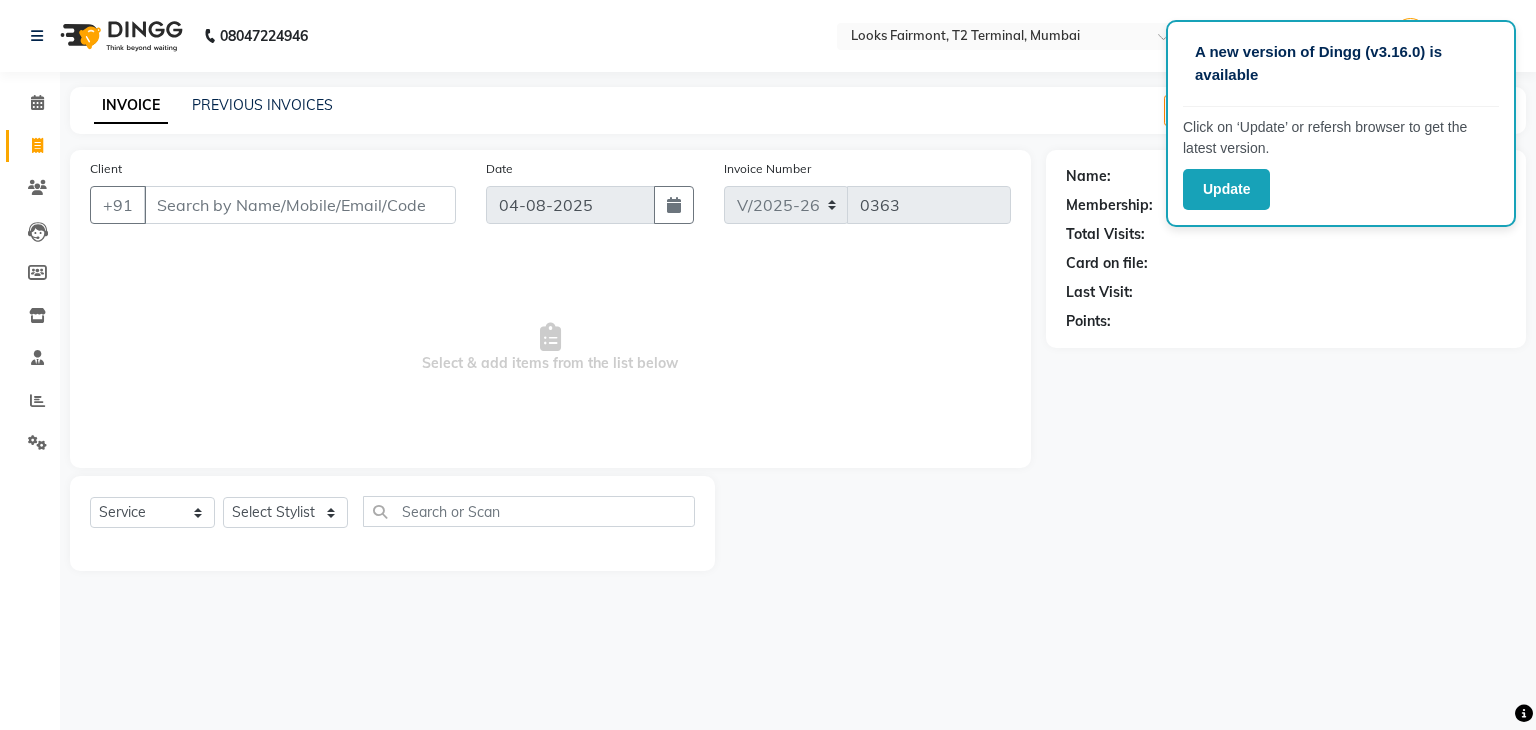 click on "Client" at bounding box center [300, 205] 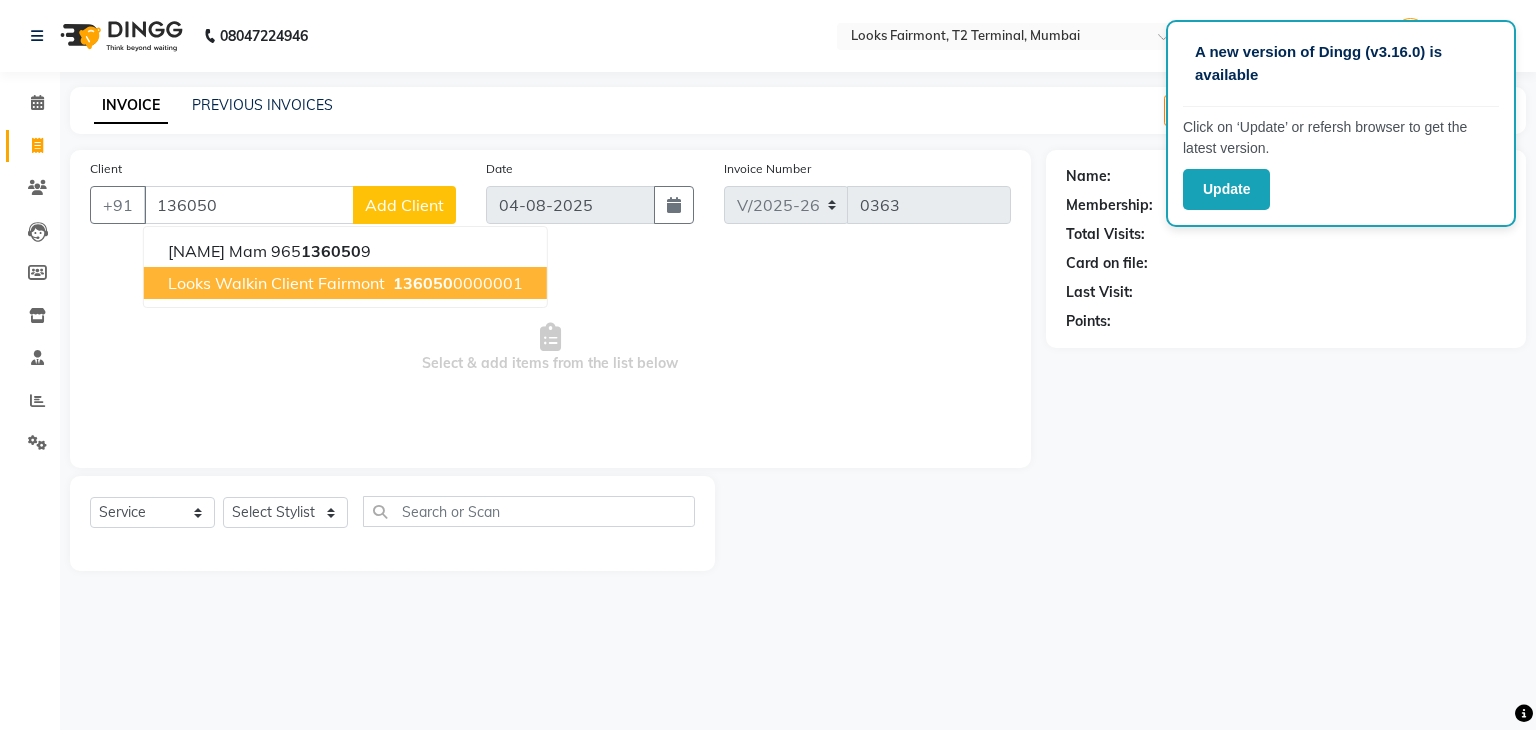 click on "Looks Walkin Client Fairmont" at bounding box center (276, 283) 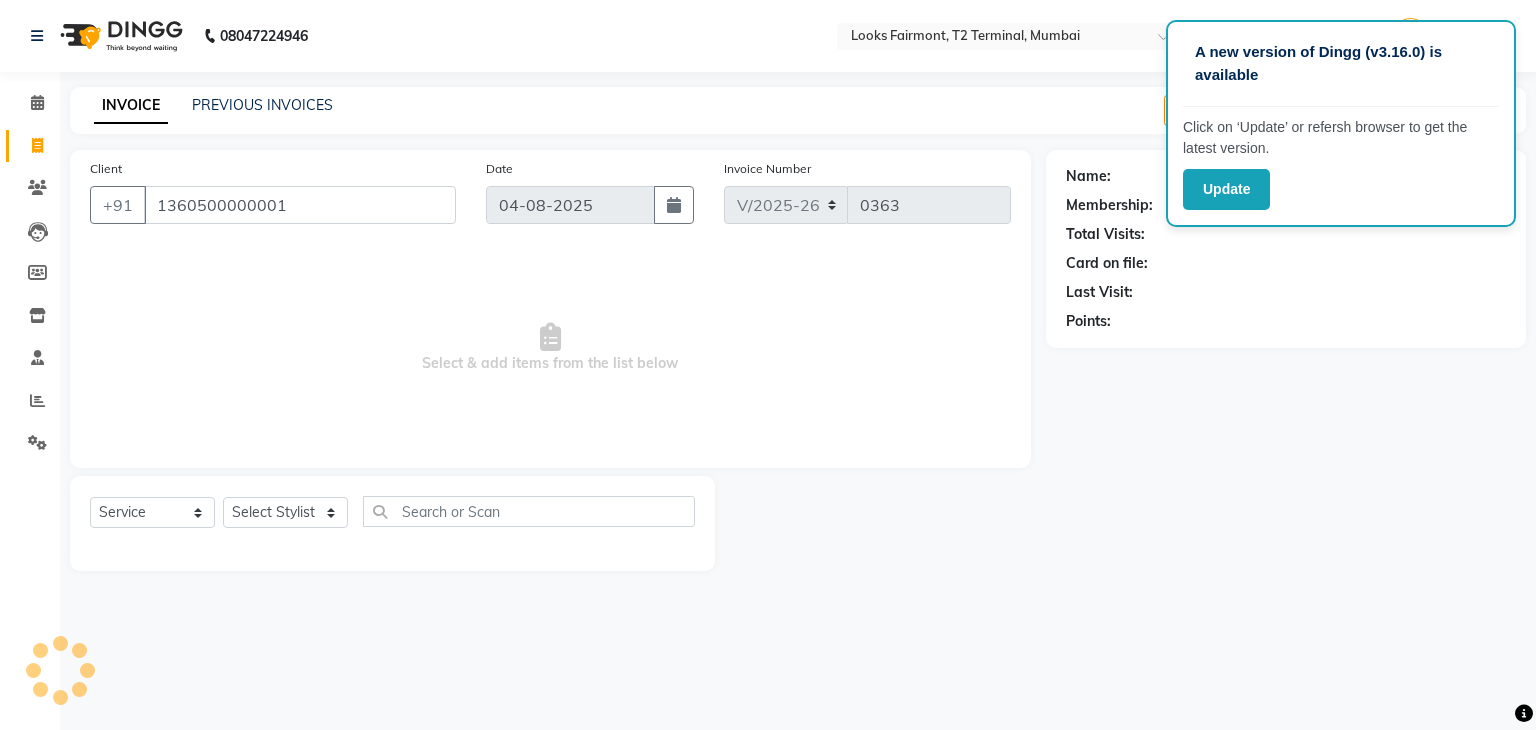 type on "1360500000001" 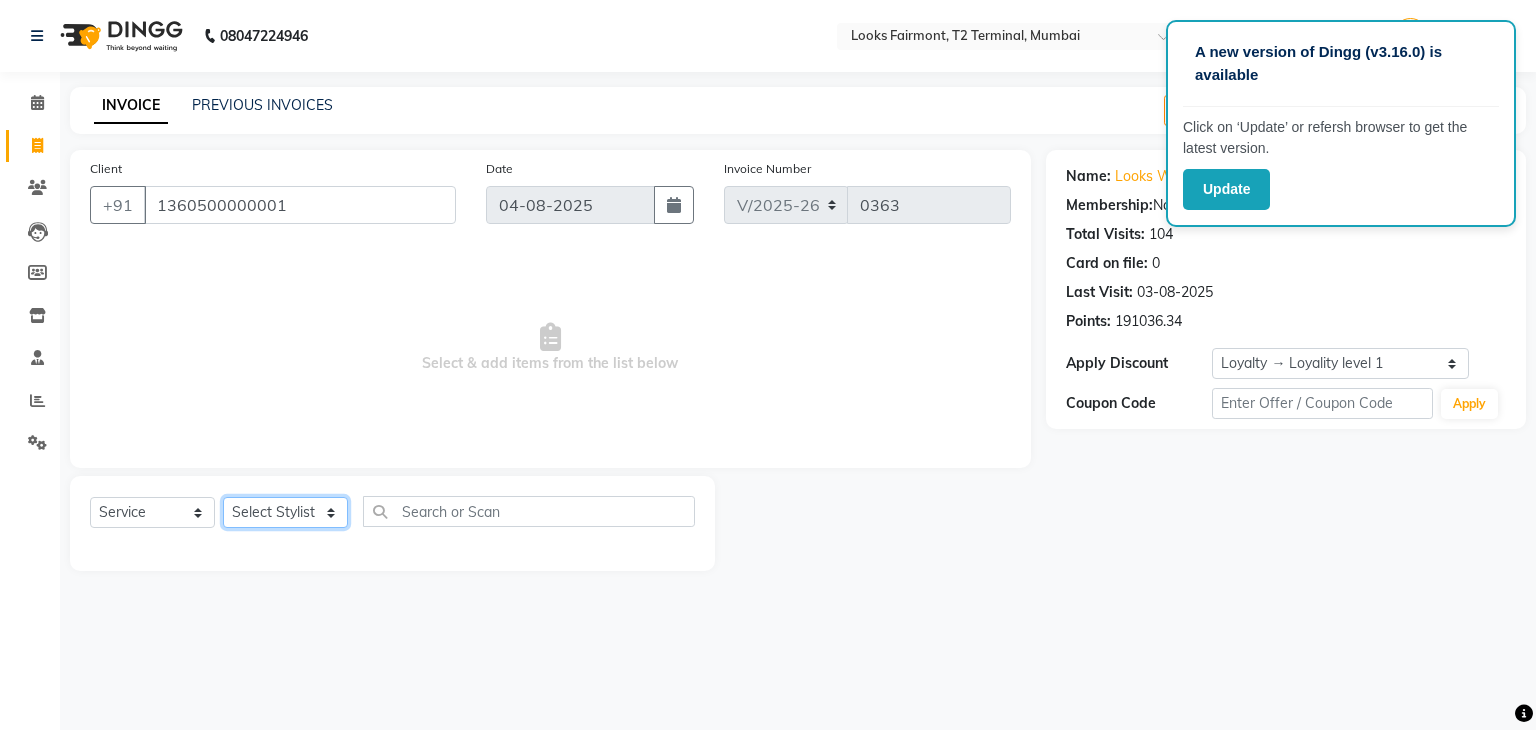 click on "Select Stylist Adil Anisa Counter_Sales Deepak_asst Manager Nisha Preeti Rais Soring_mgr Sunita Tajuddin" 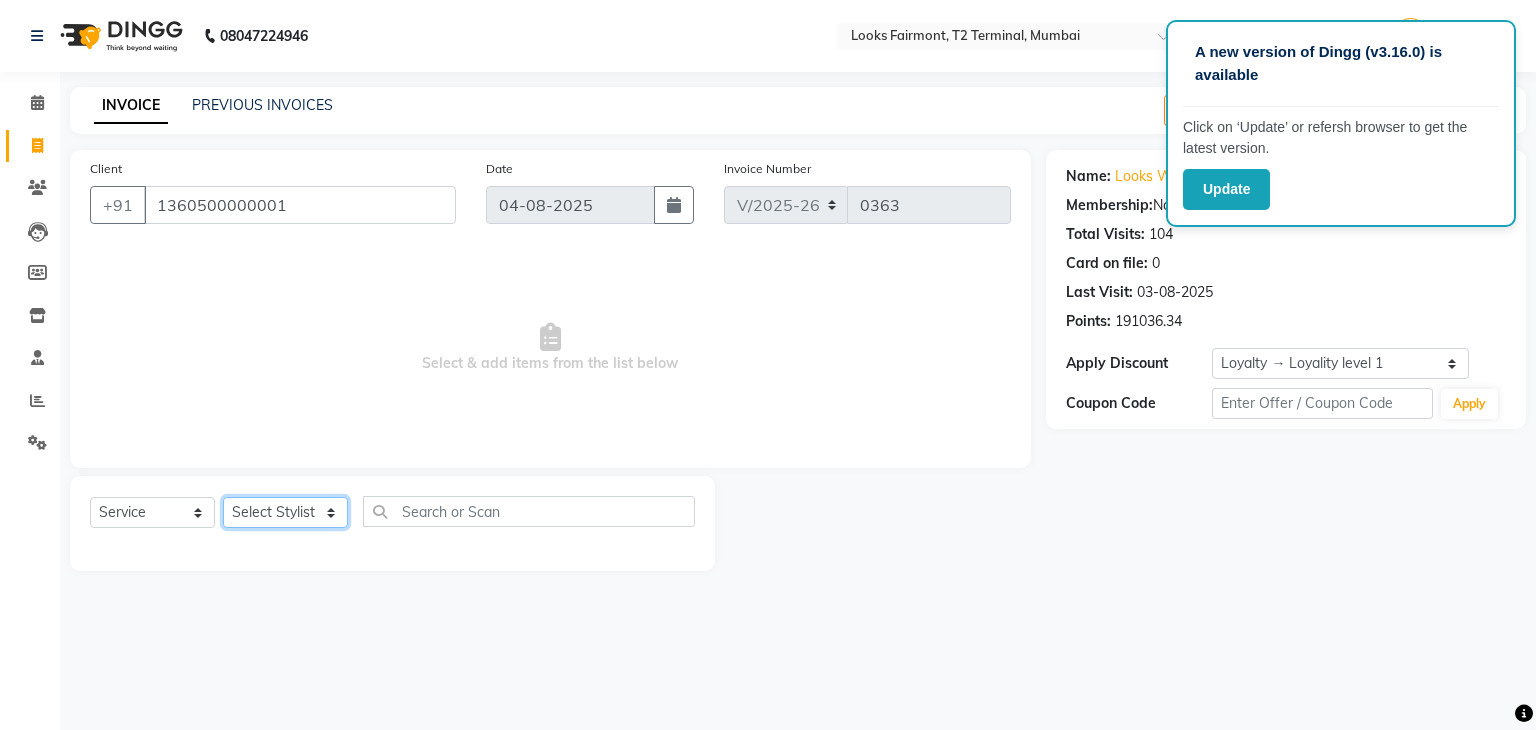 select on "76349" 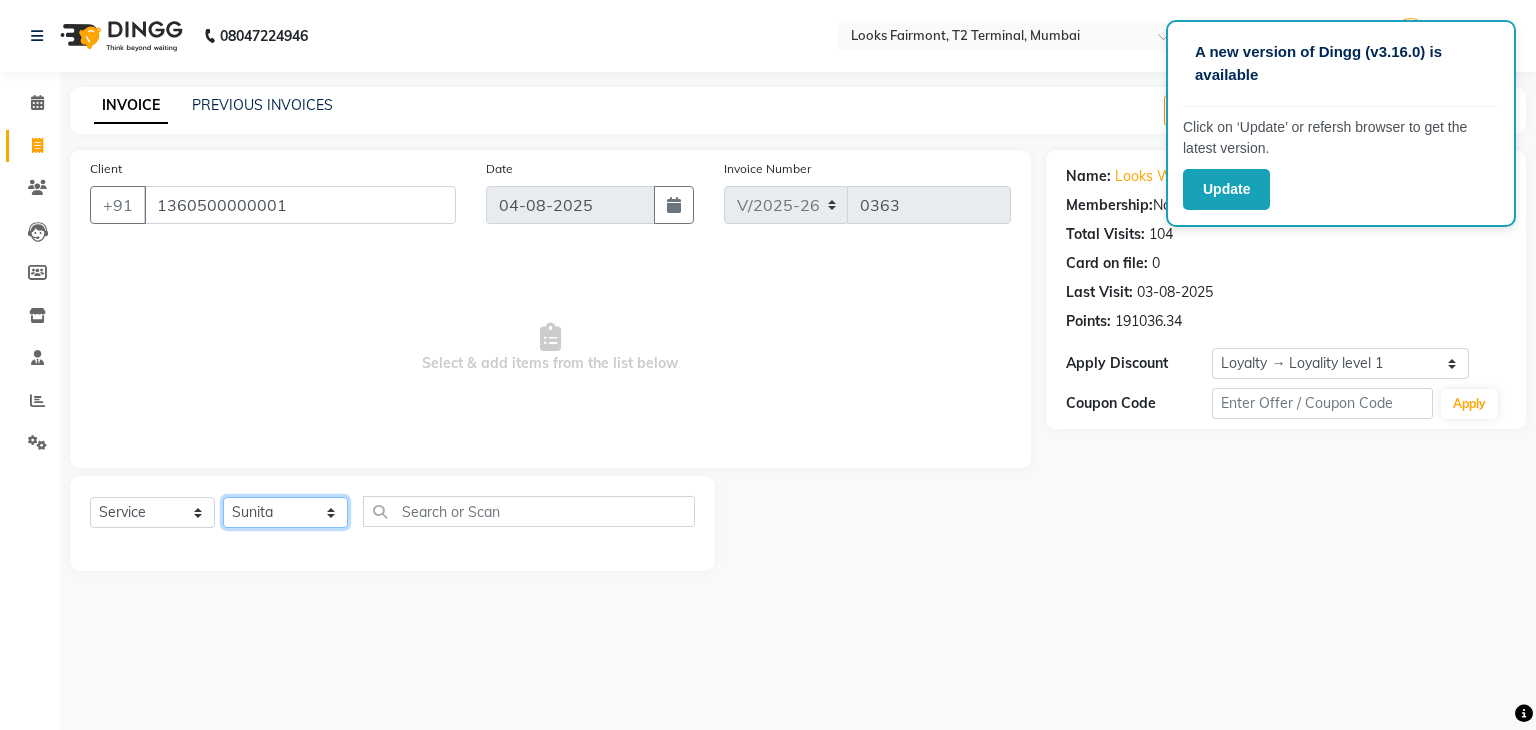 click on "Select Stylist Adil Anisa Counter_Sales Deepak_asst Manager Nisha Preeti Rais Soring_mgr Sunita Tajuddin" 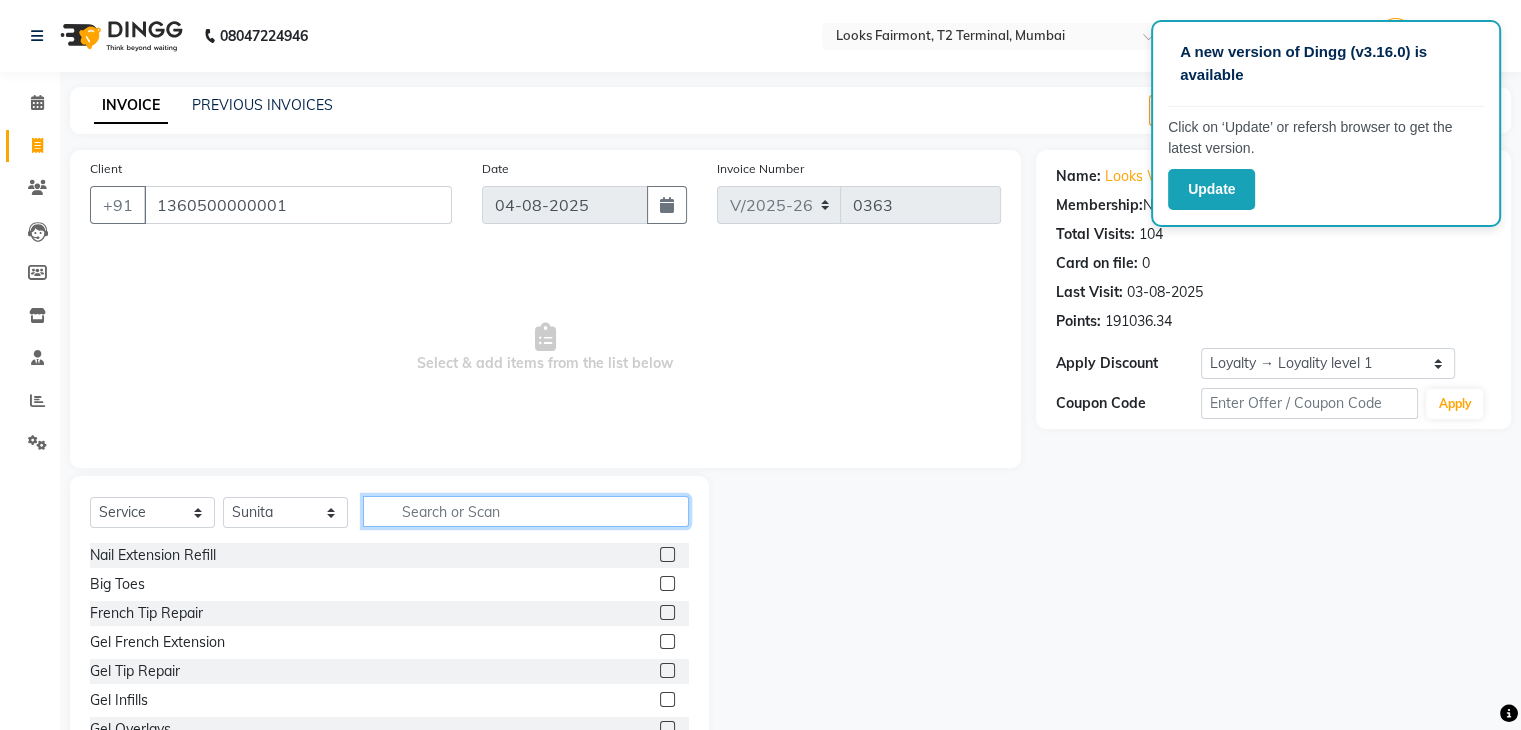click 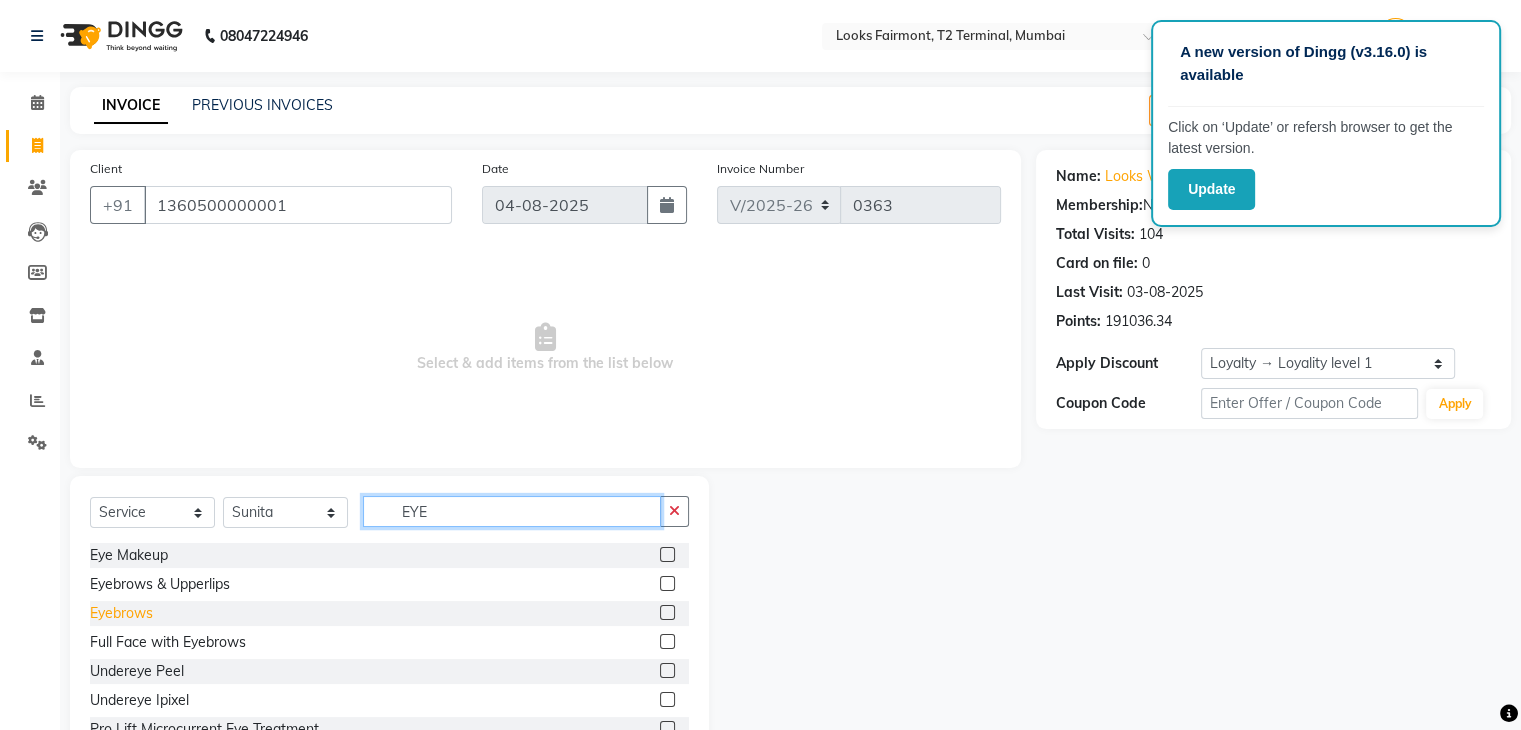 type on "EYE" 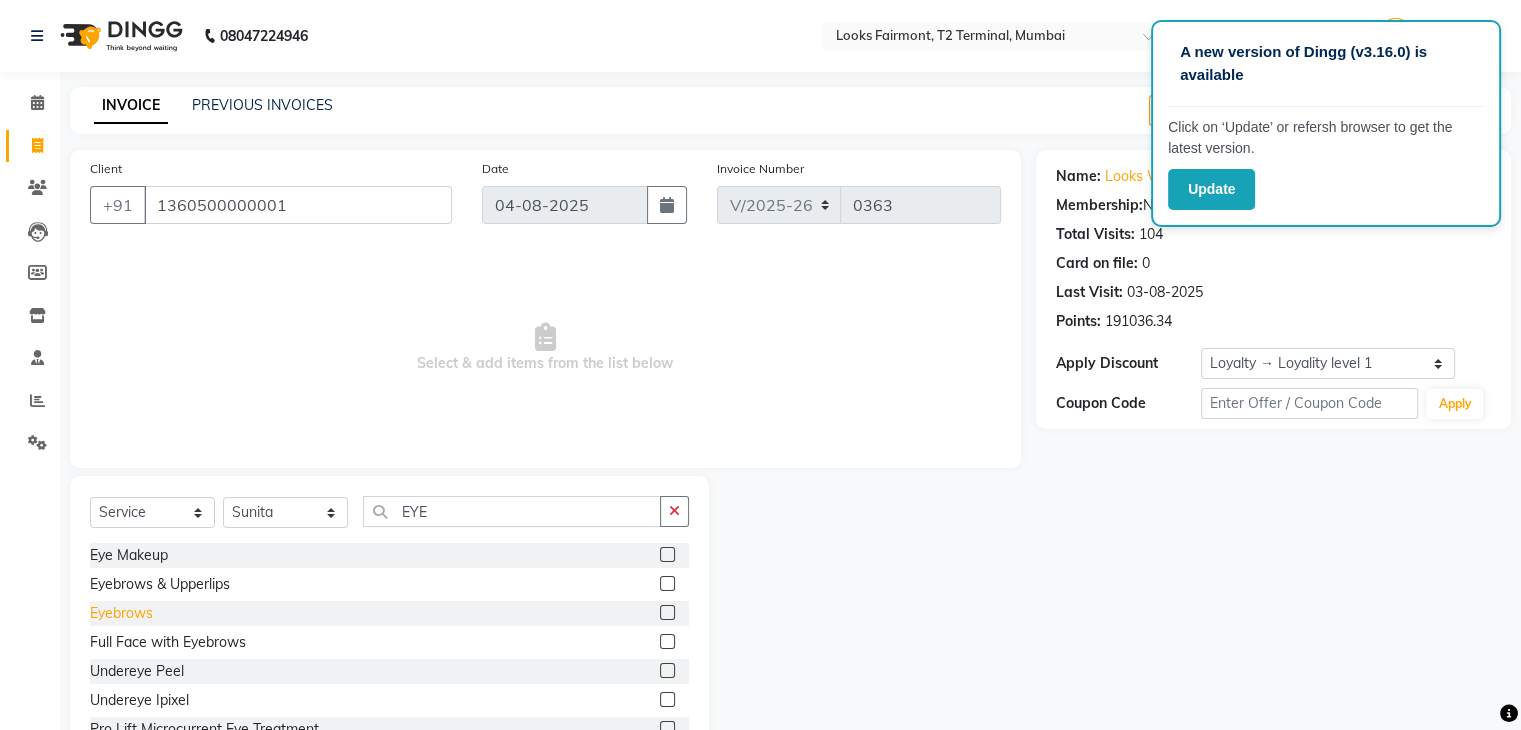 click on "Eyebrows" 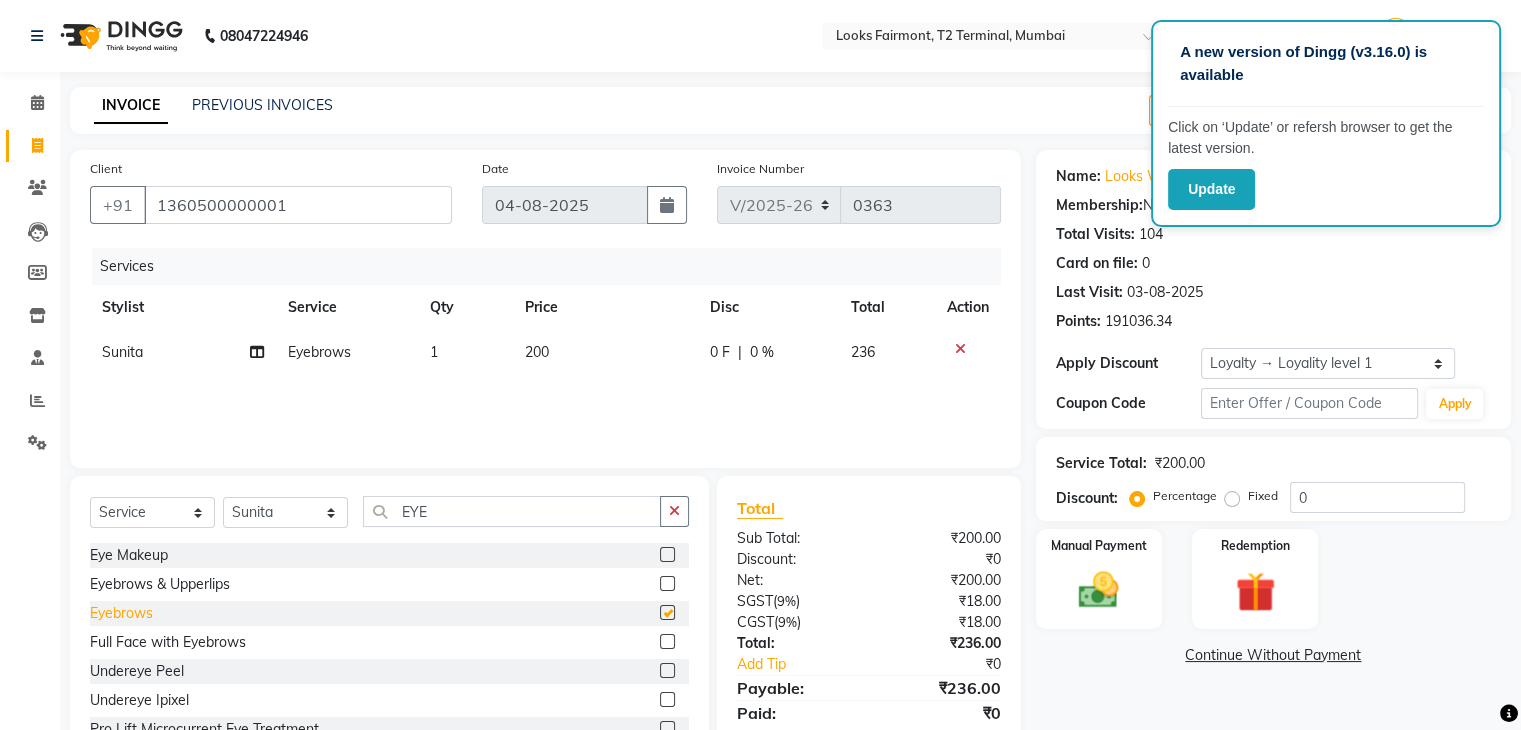checkbox on "false" 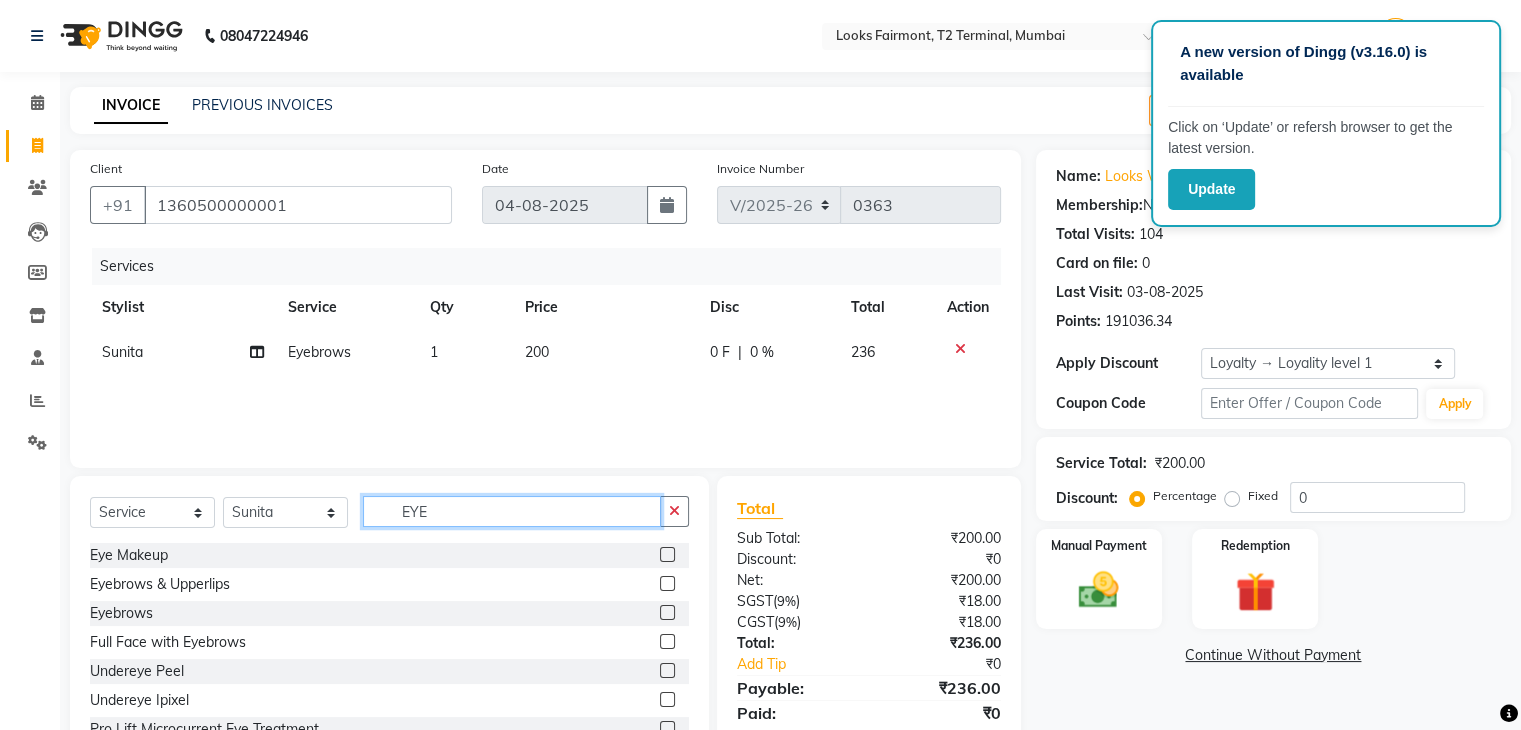 click on "EYE" 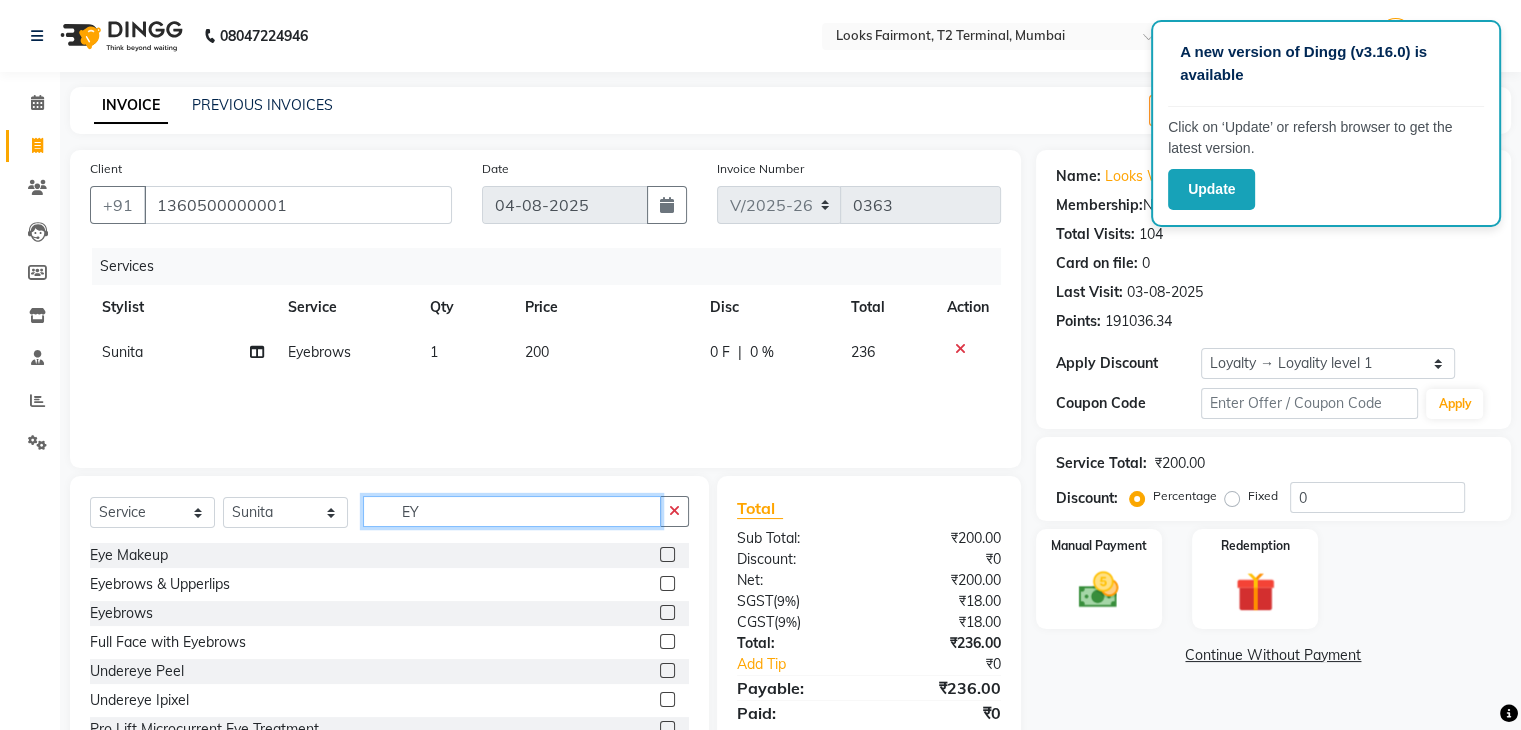 type on "E" 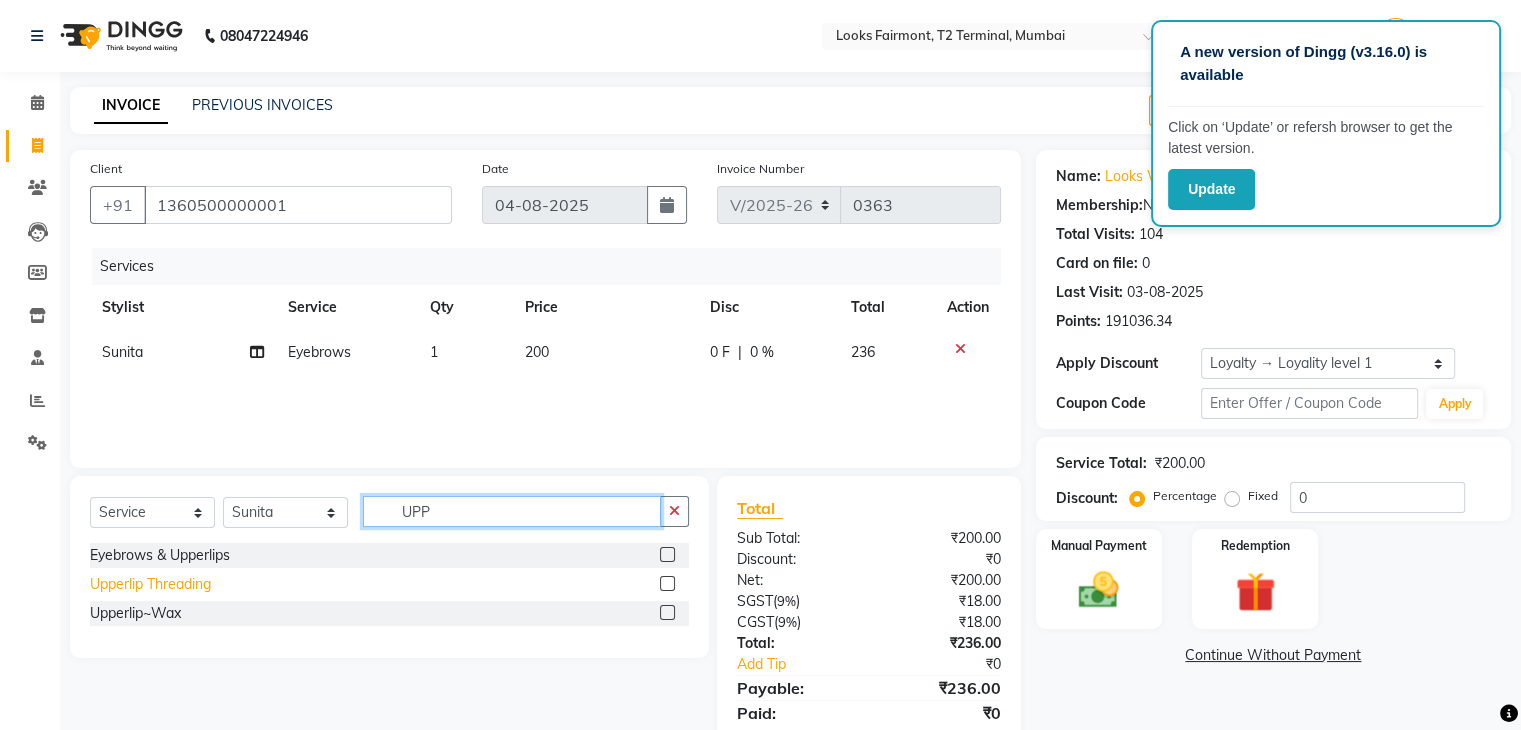 type on "UPP" 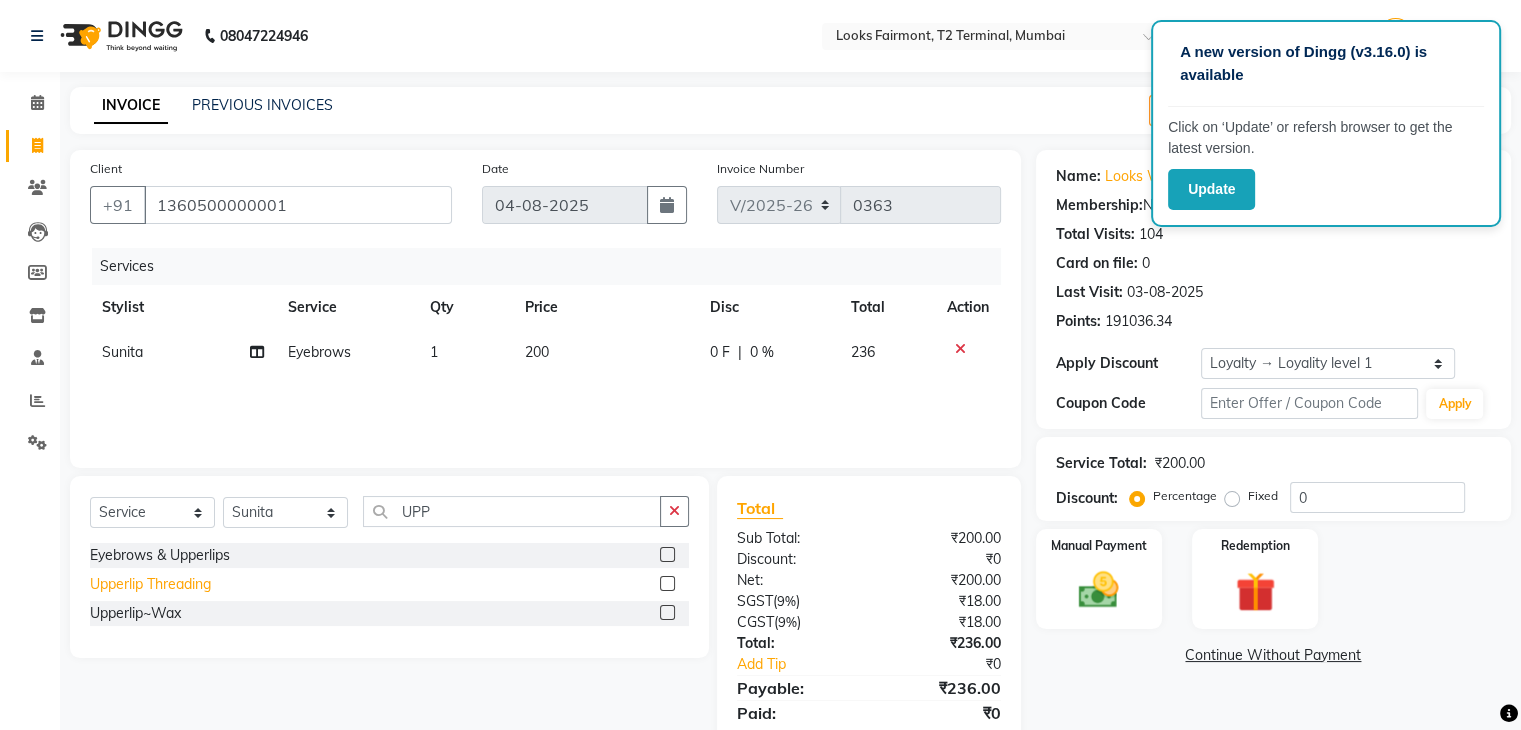 click on "Upperlip Threading" 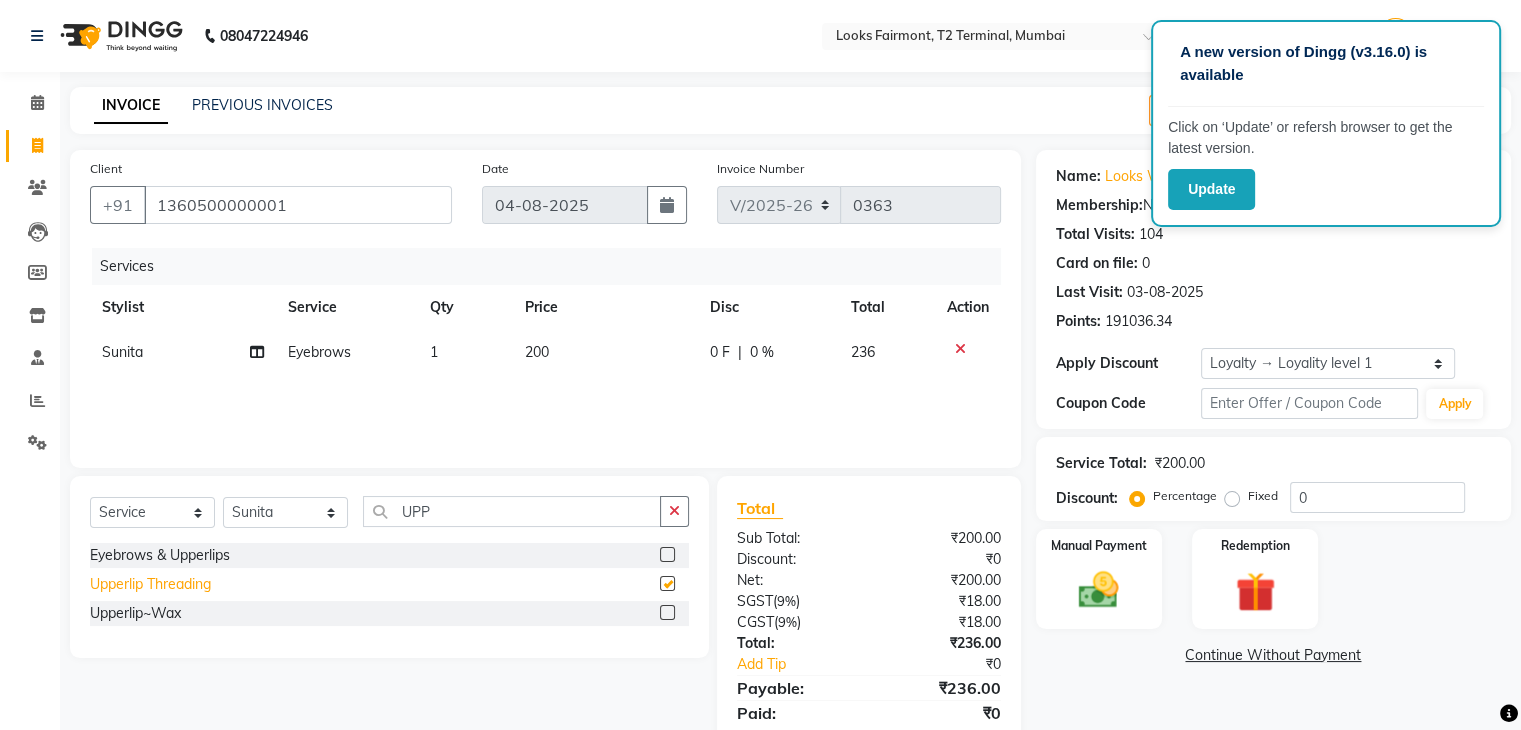checkbox on "false" 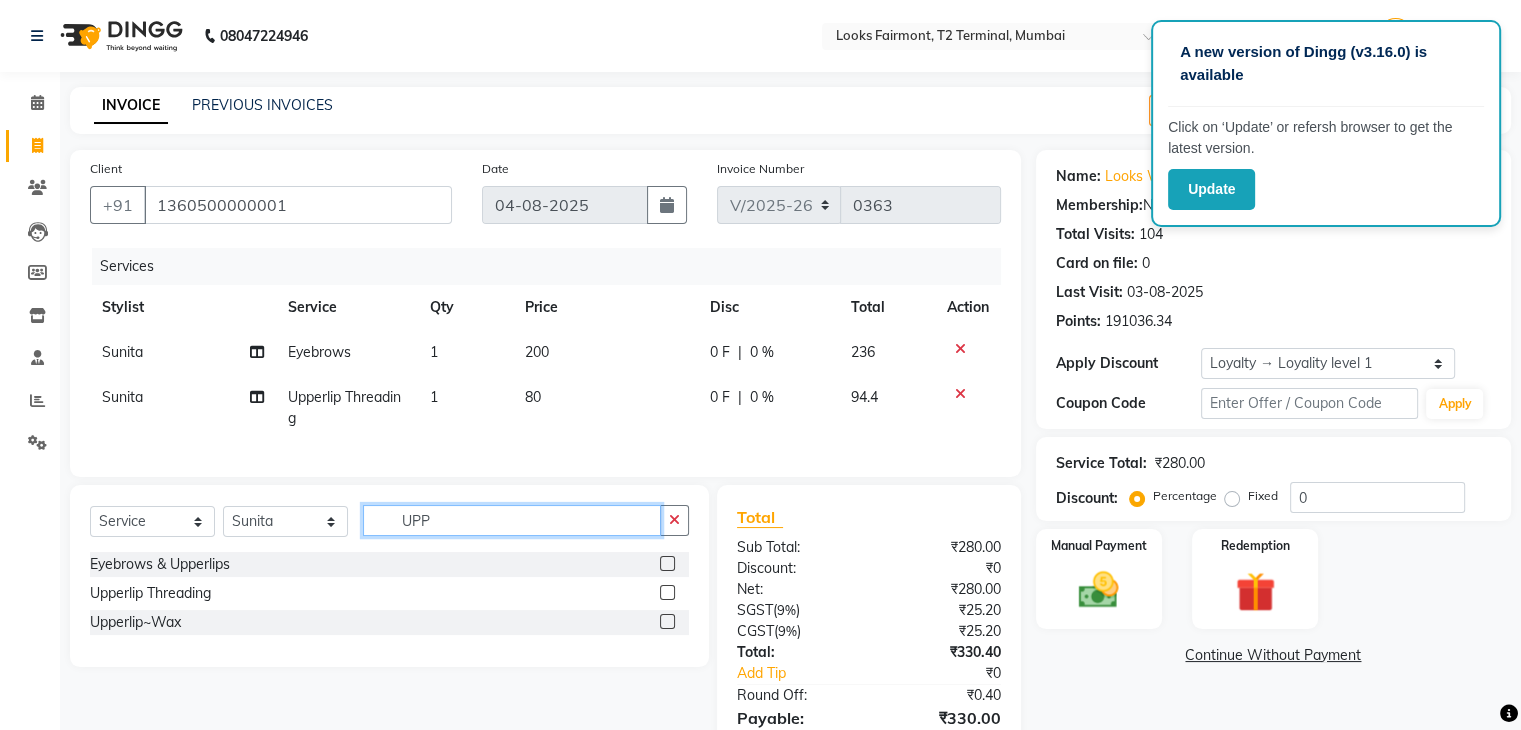 click on "UPP" 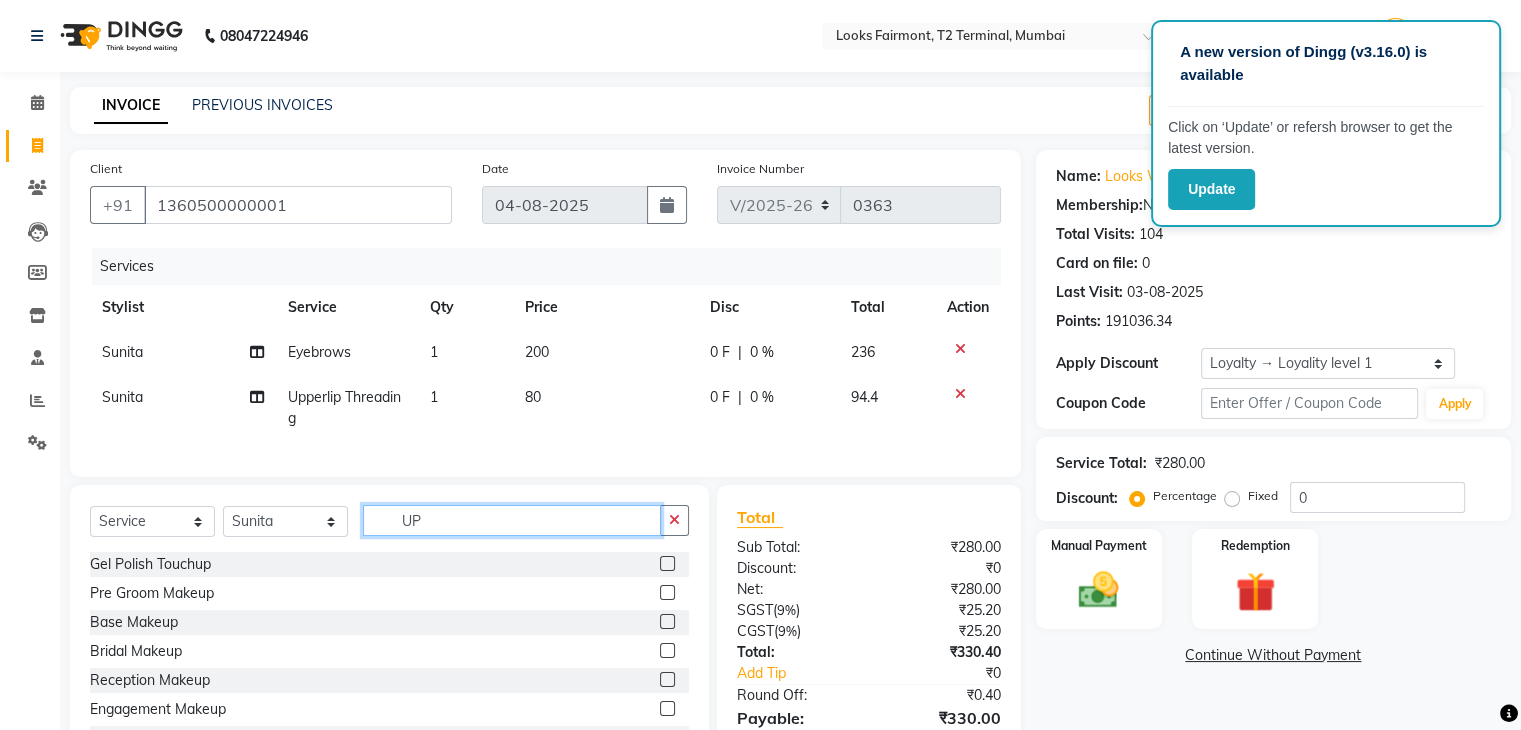type on "U" 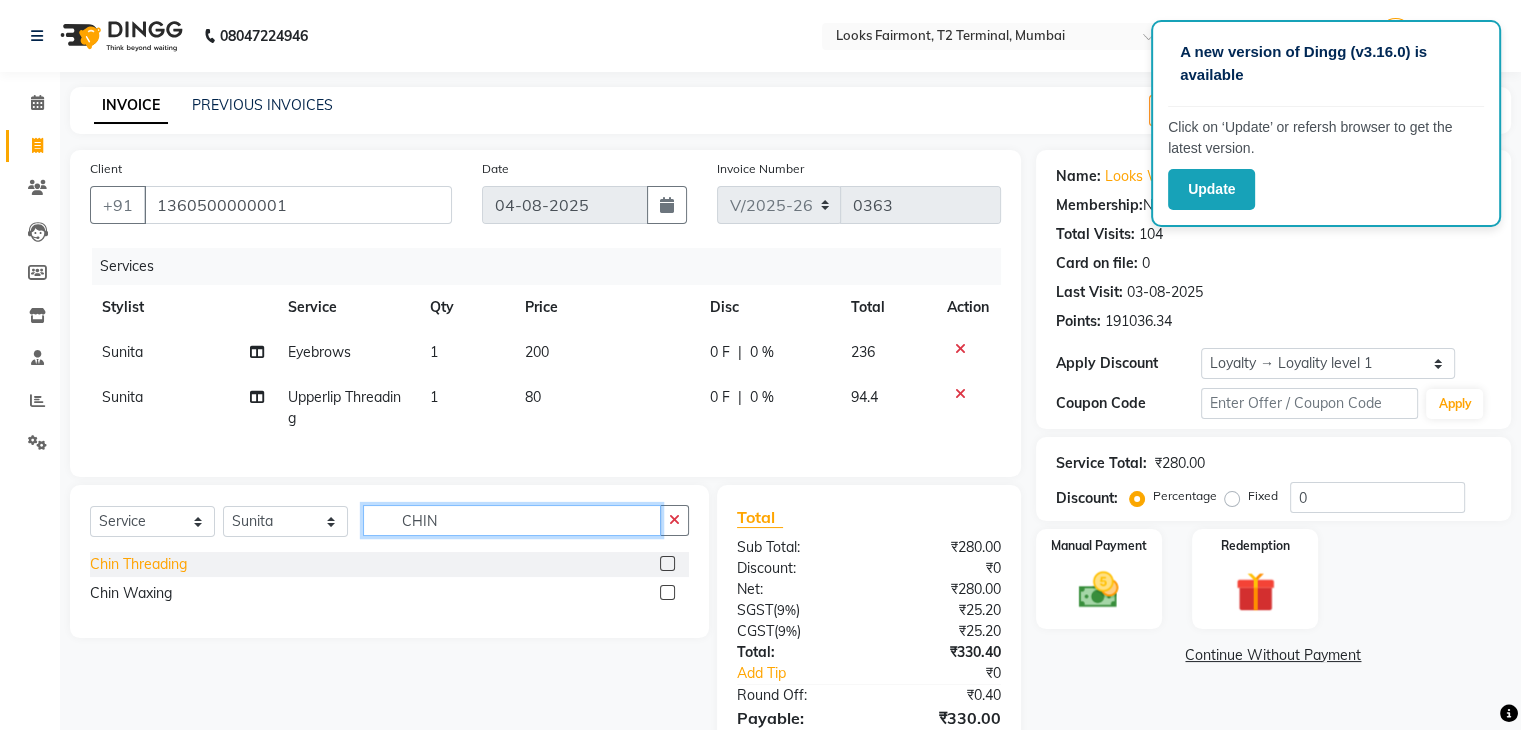 type on "CHIN" 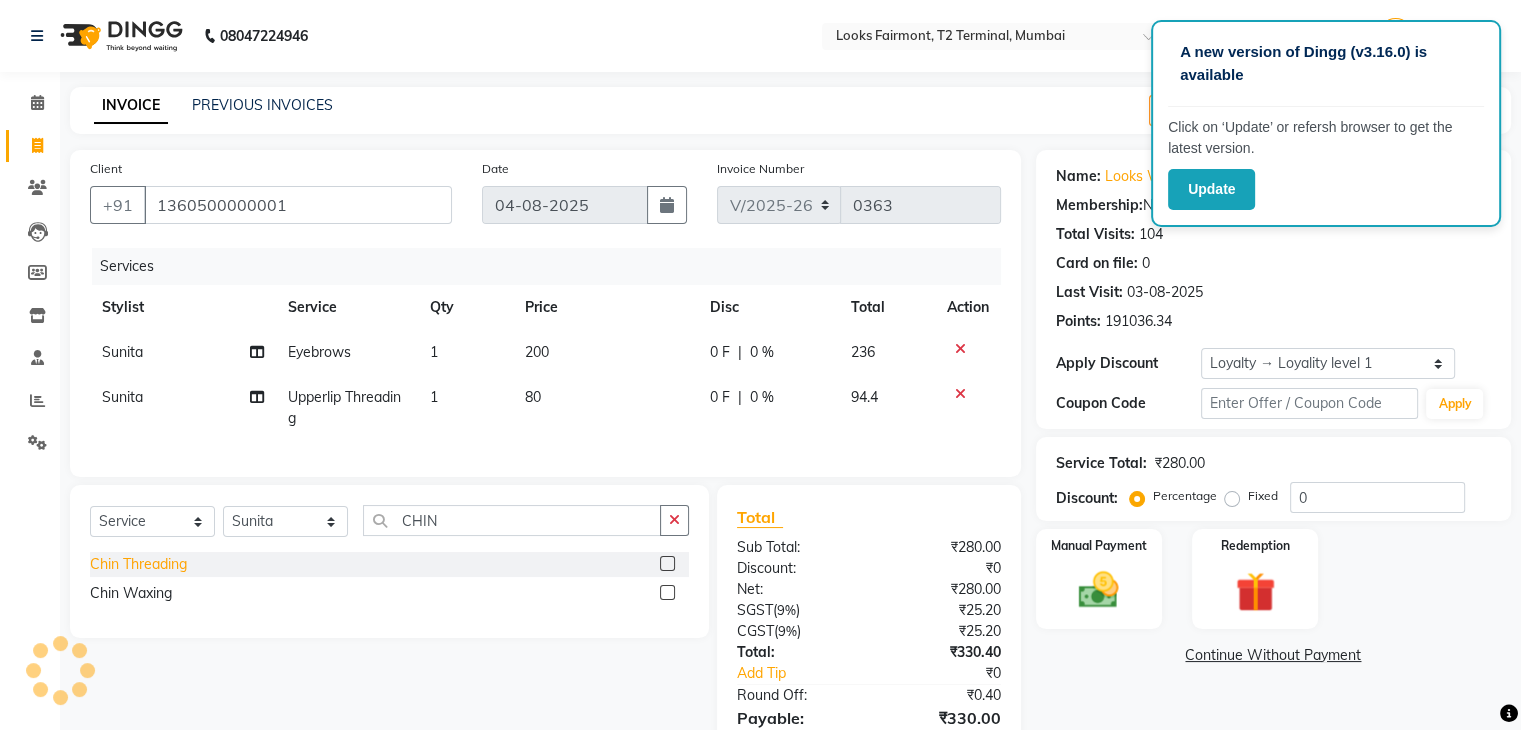 click on "Chin Threading" 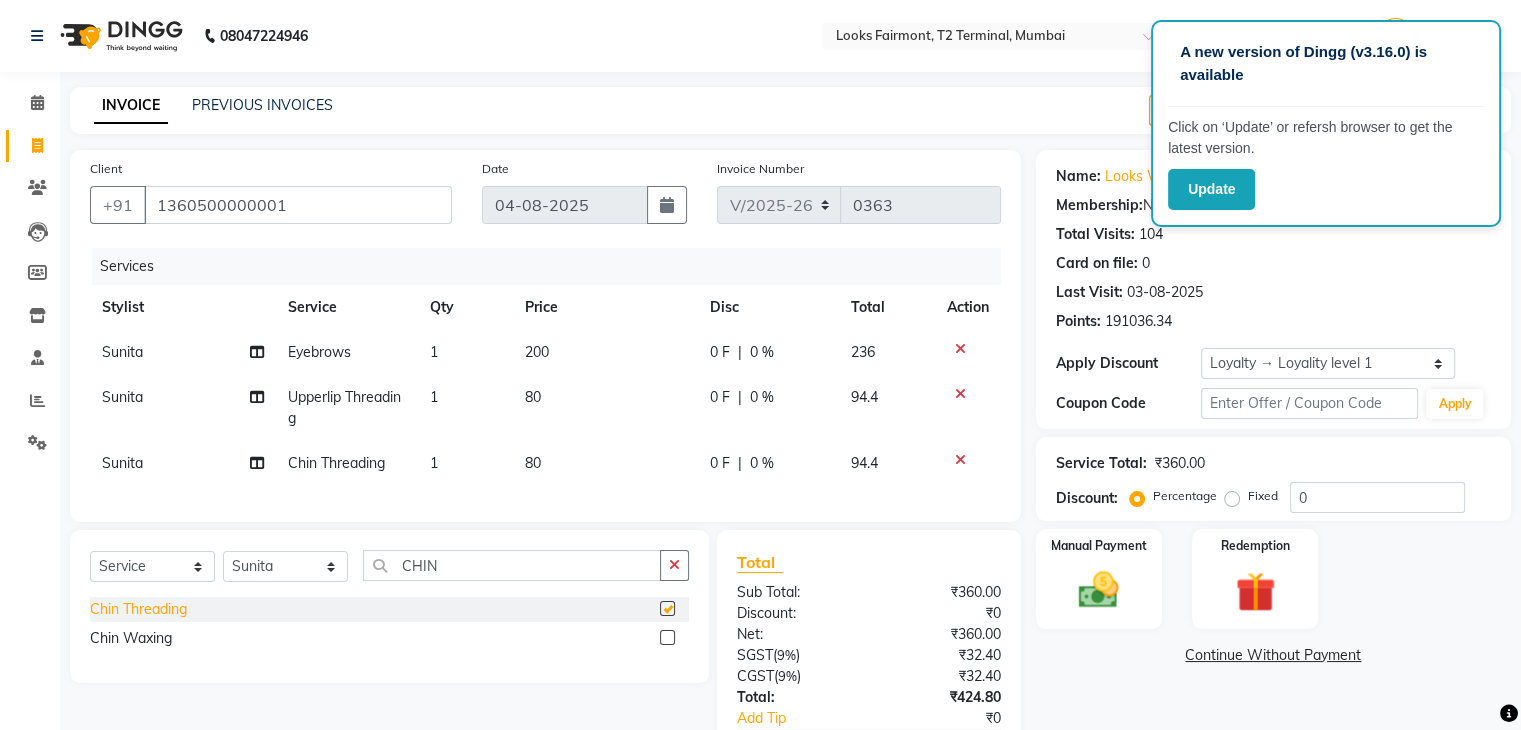 checkbox on "false" 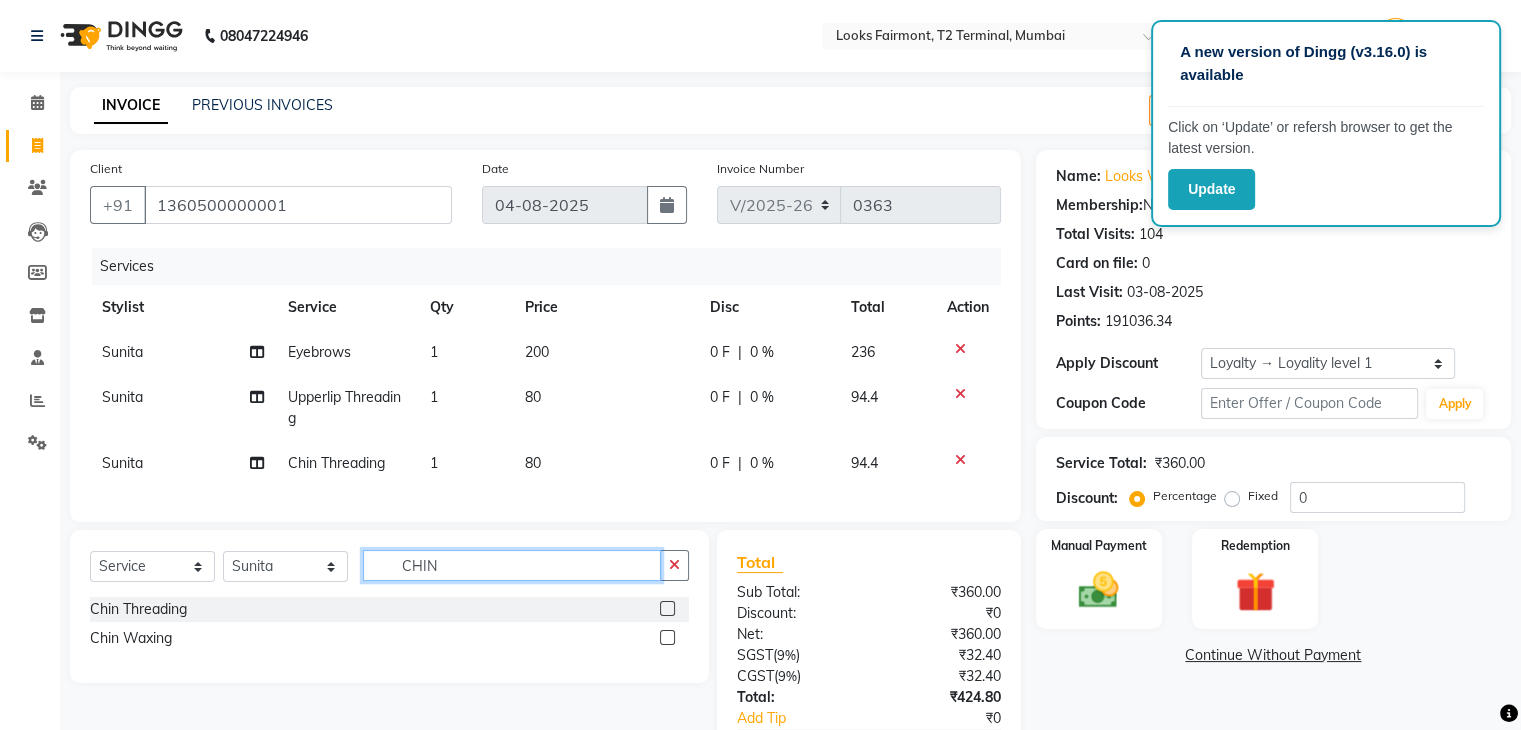 click on "CHIN" 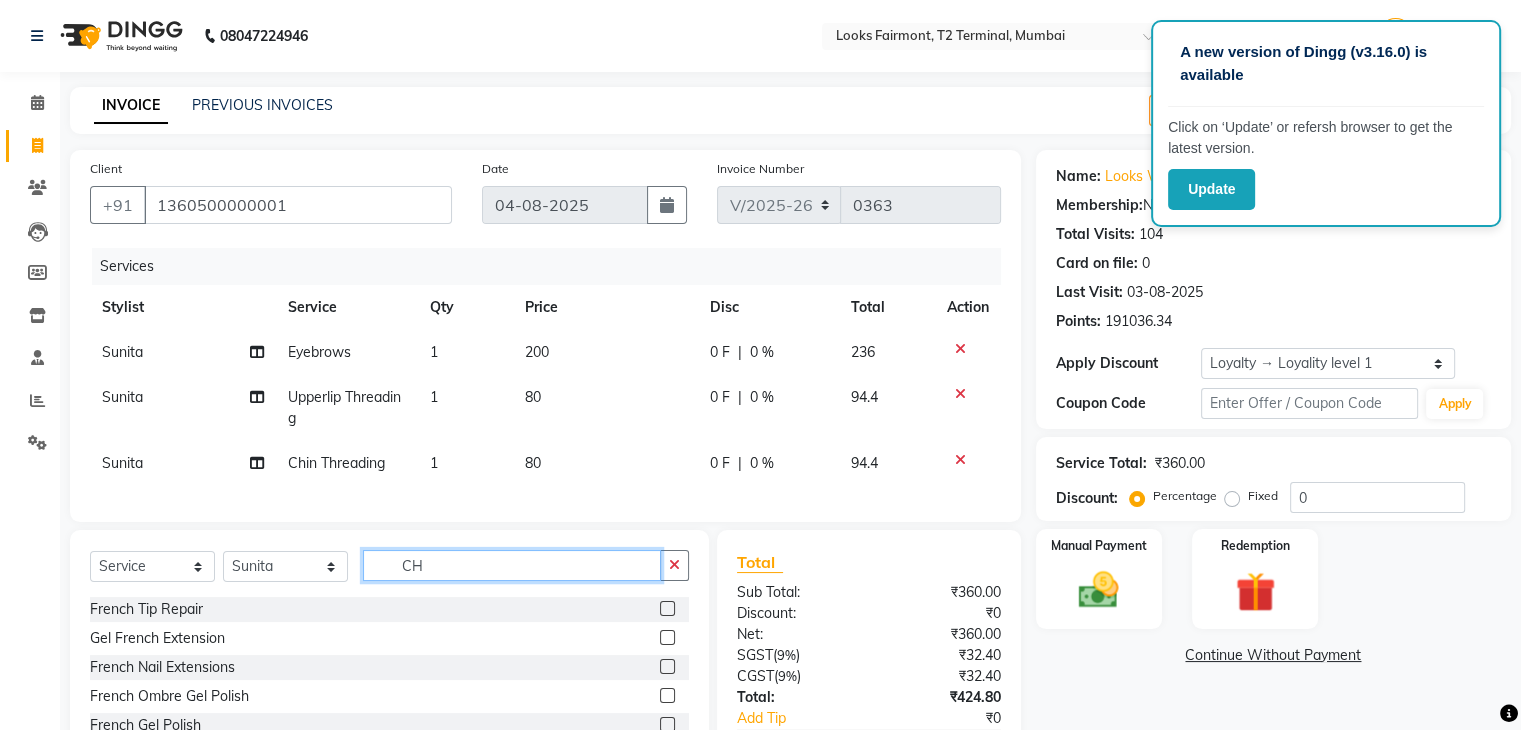 type on "C" 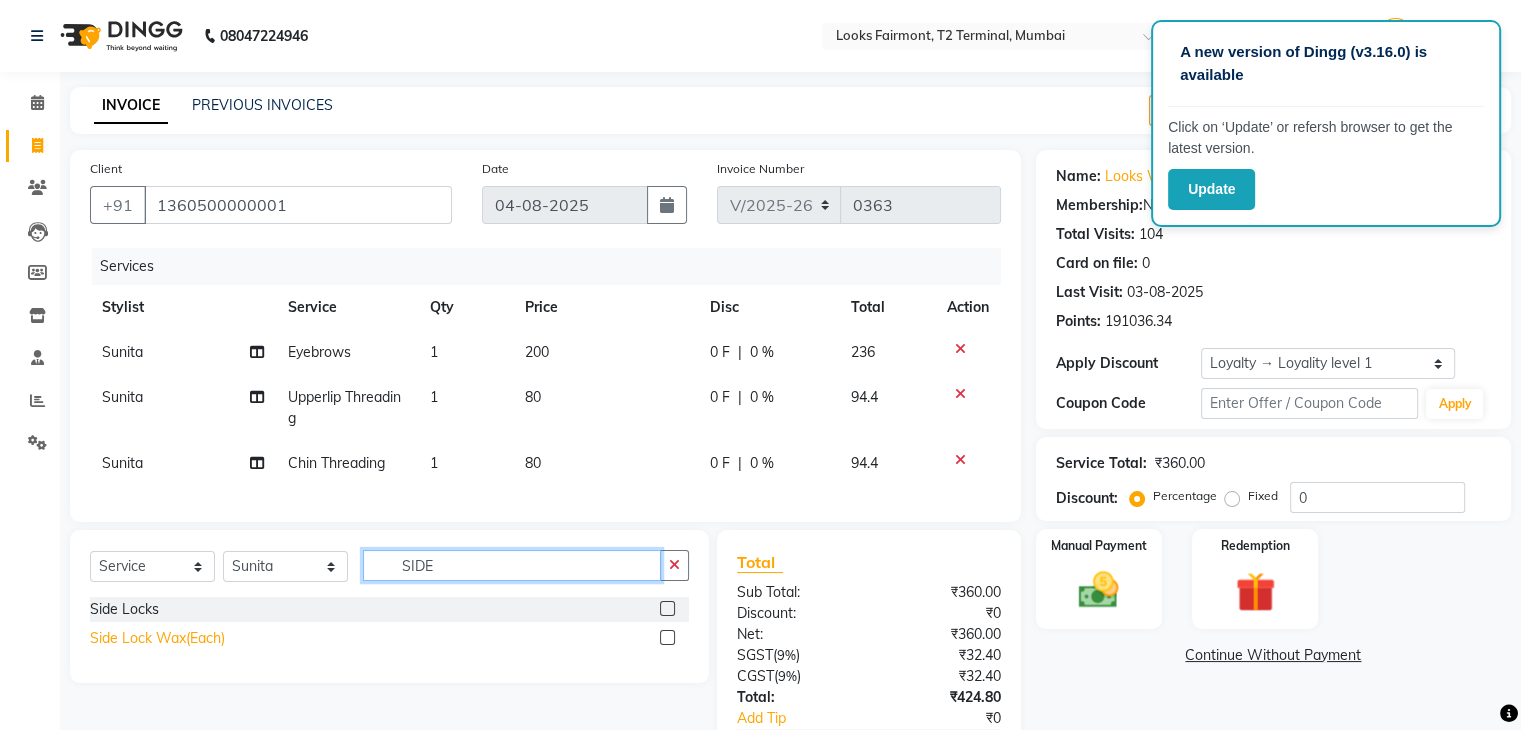 type on "SIDE" 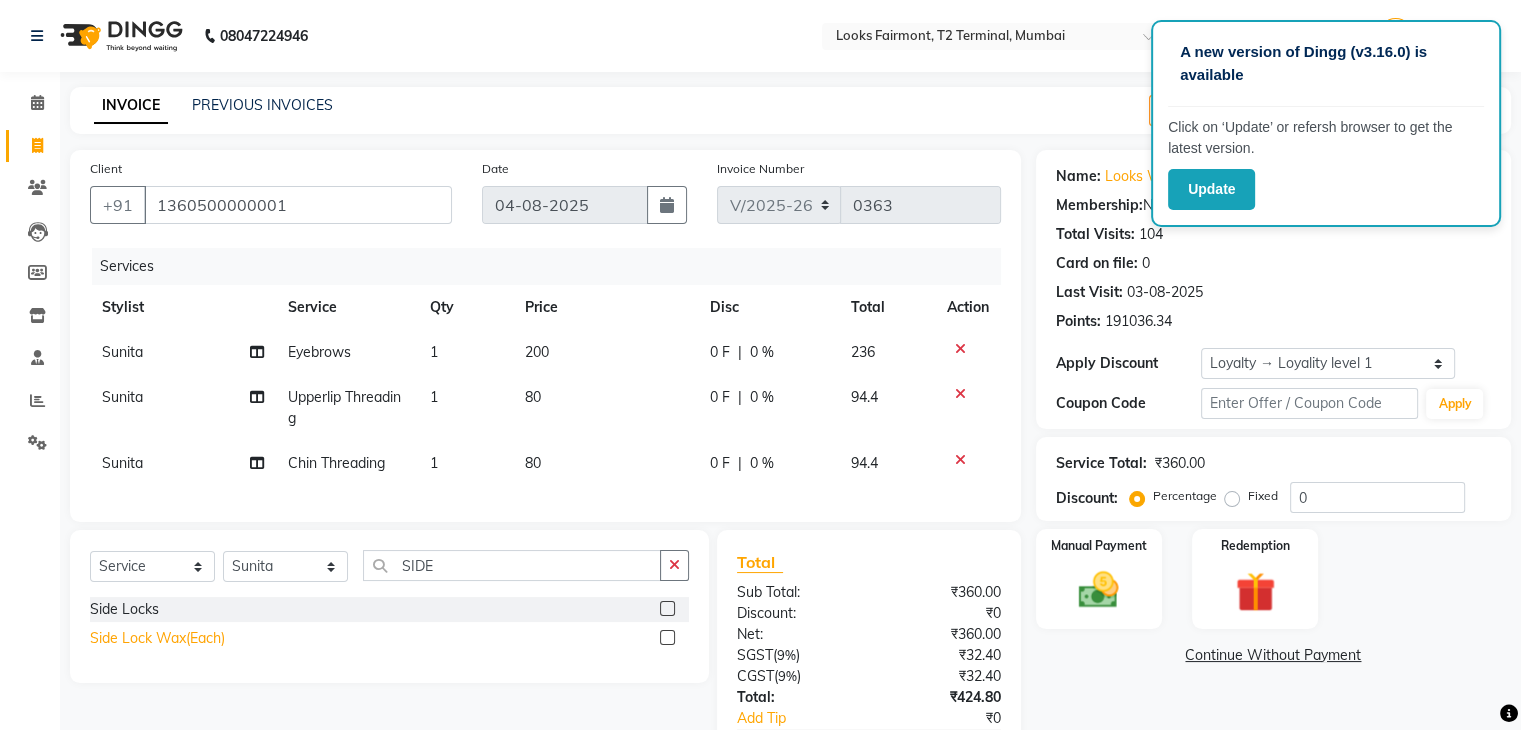 click on "Side Lock Wax(Each)" 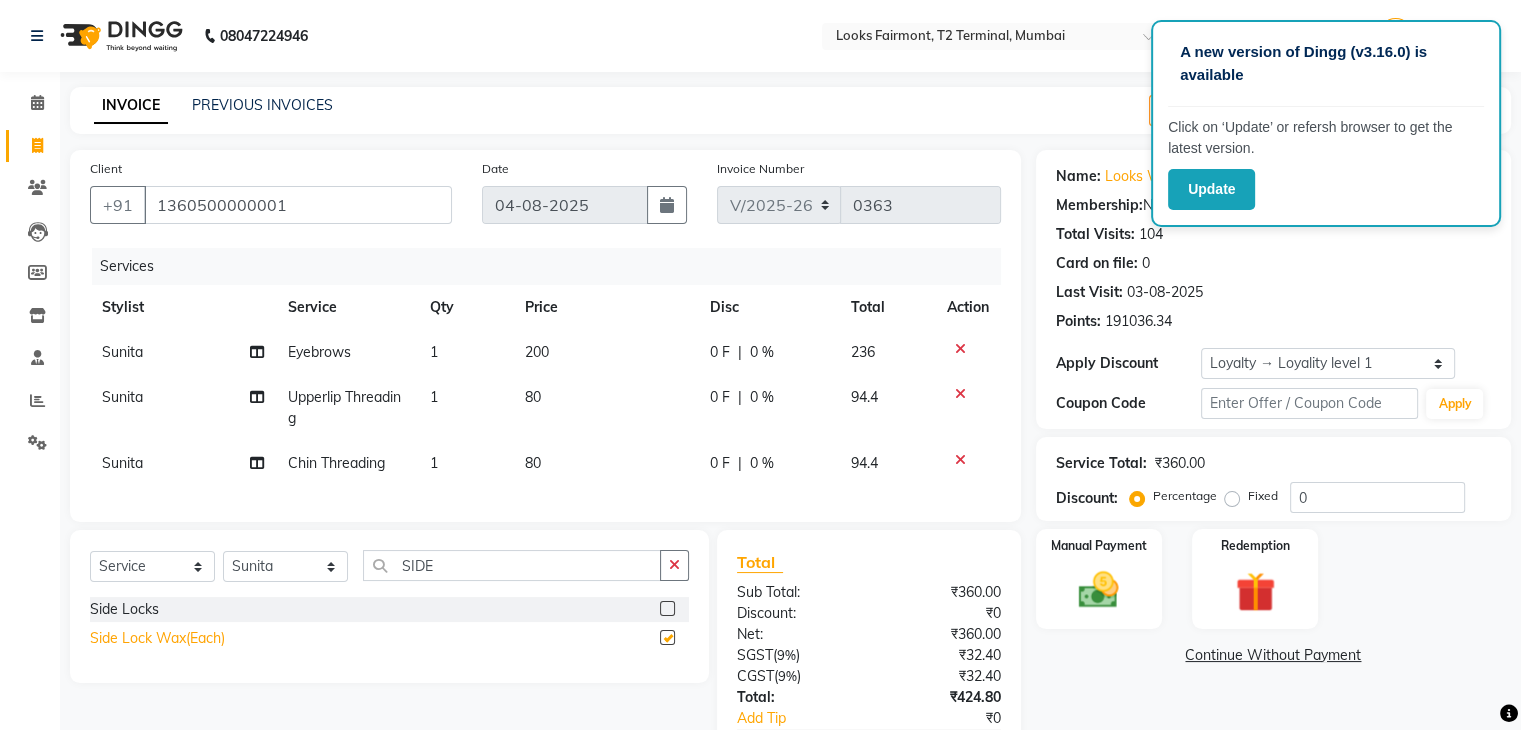 checkbox on "false" 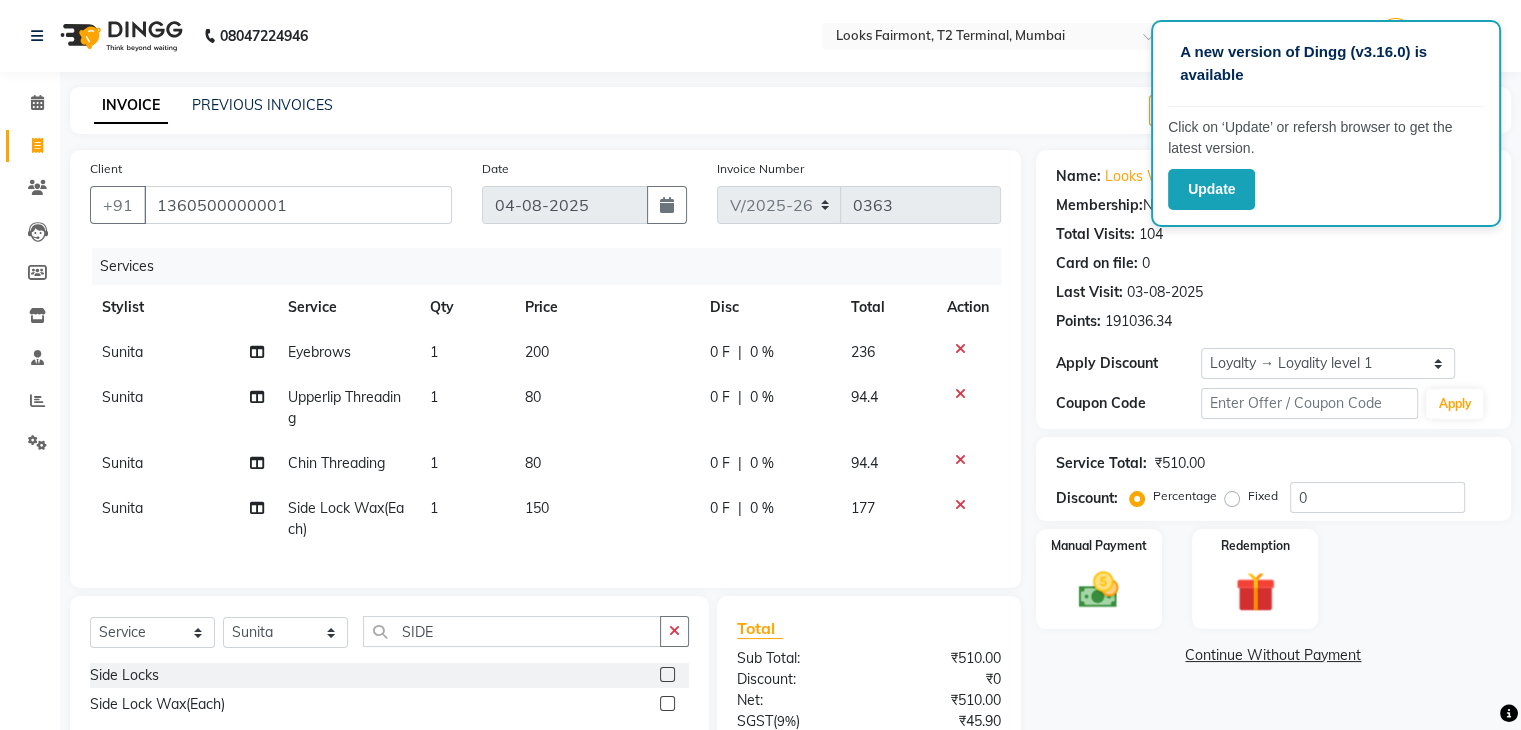 click on "150" 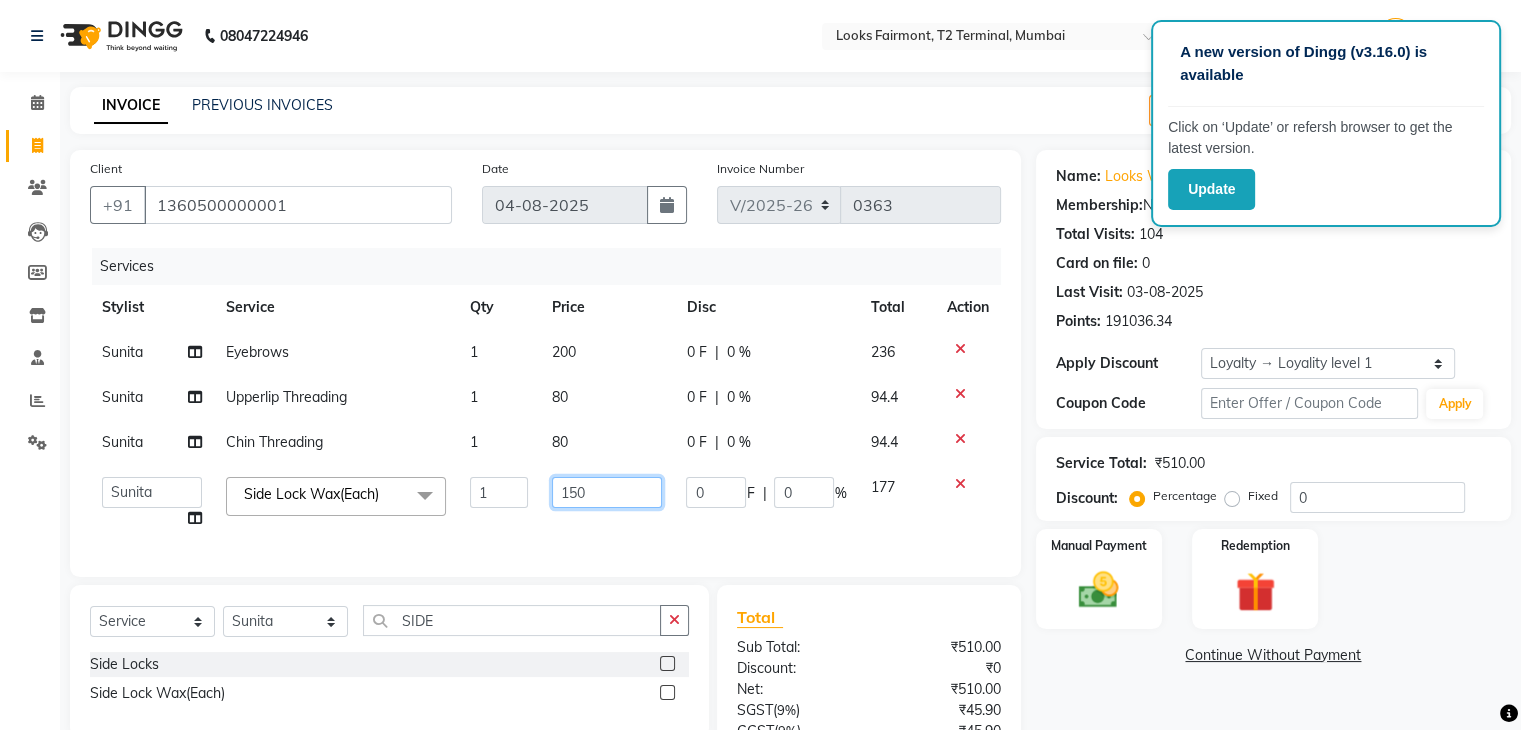 click on "150" 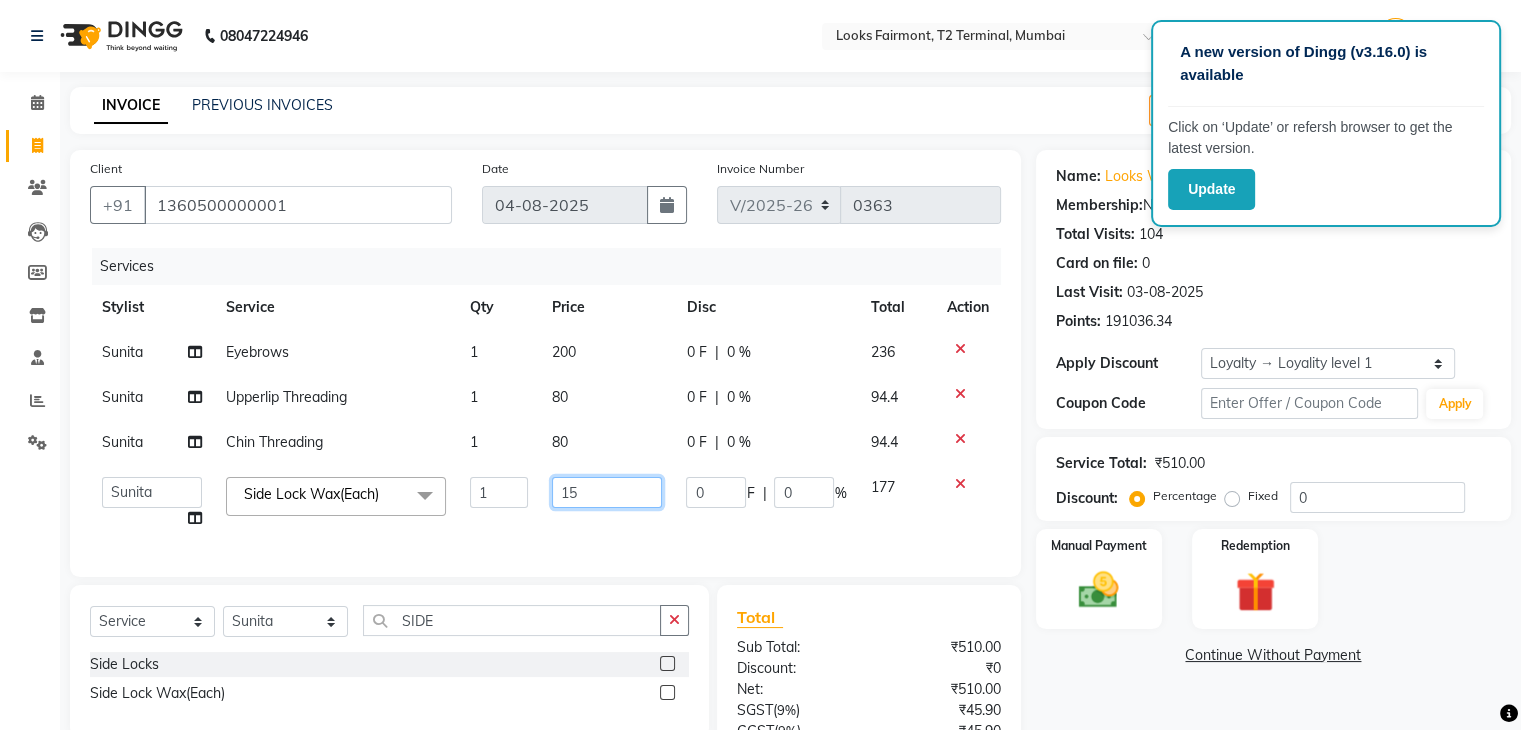 type on "1" 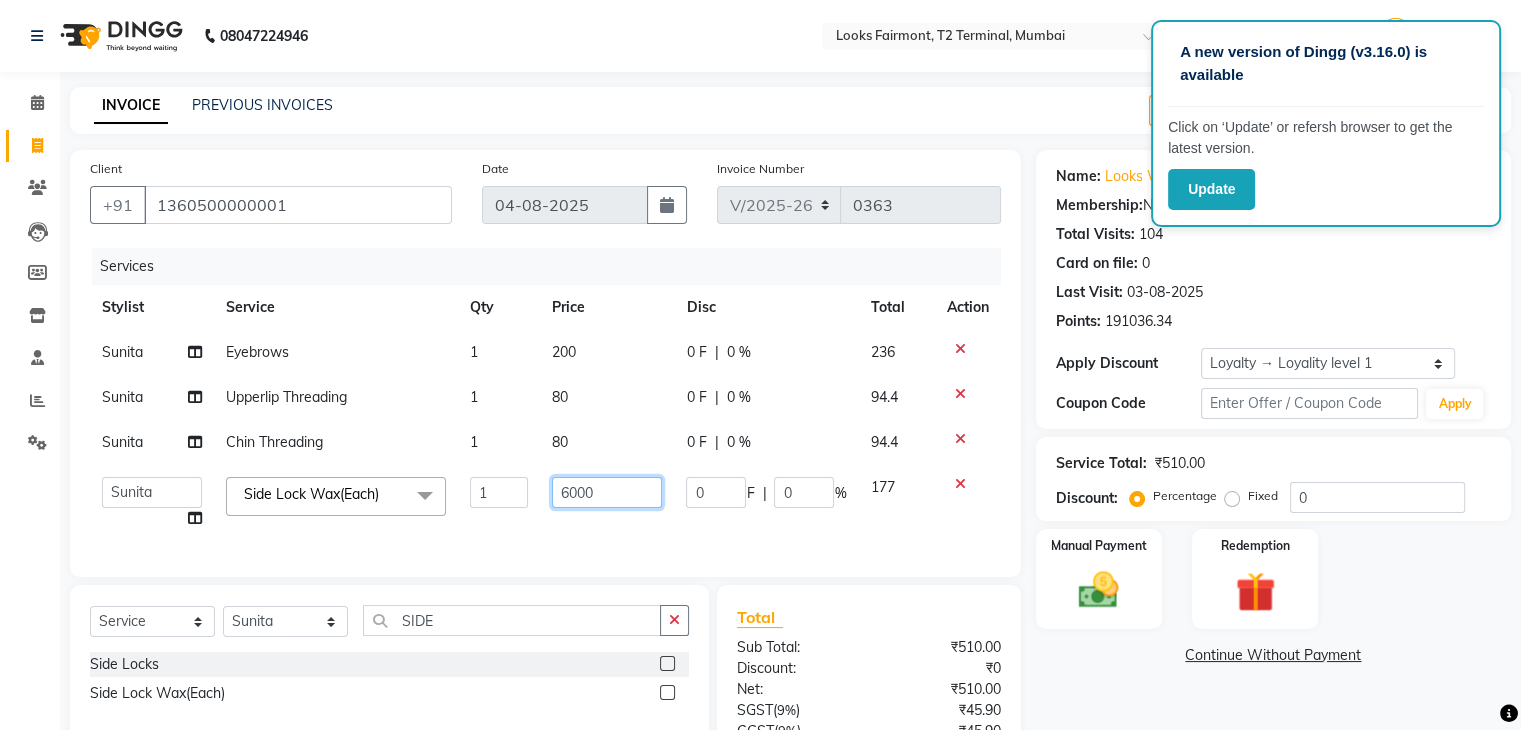 type on "600" 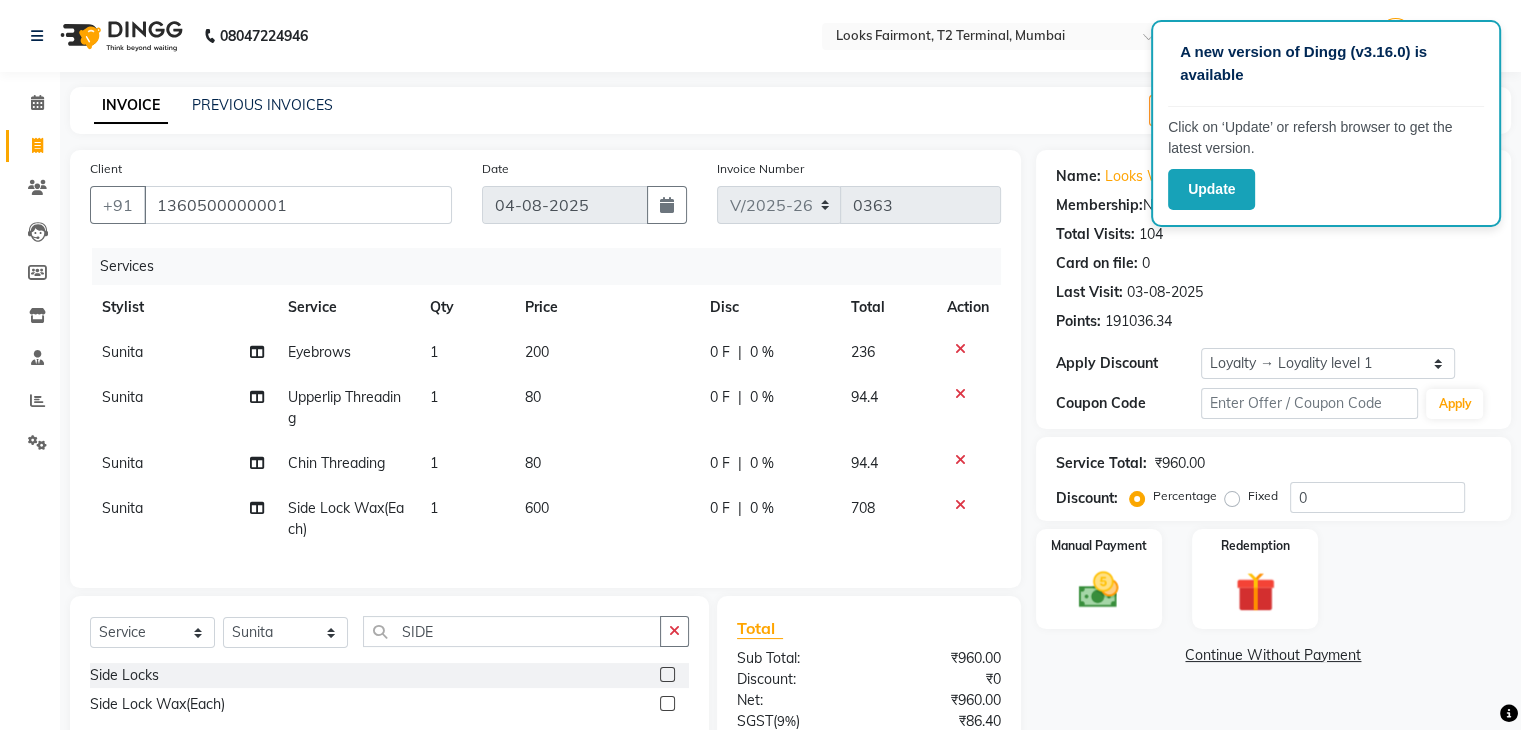 click on "80" 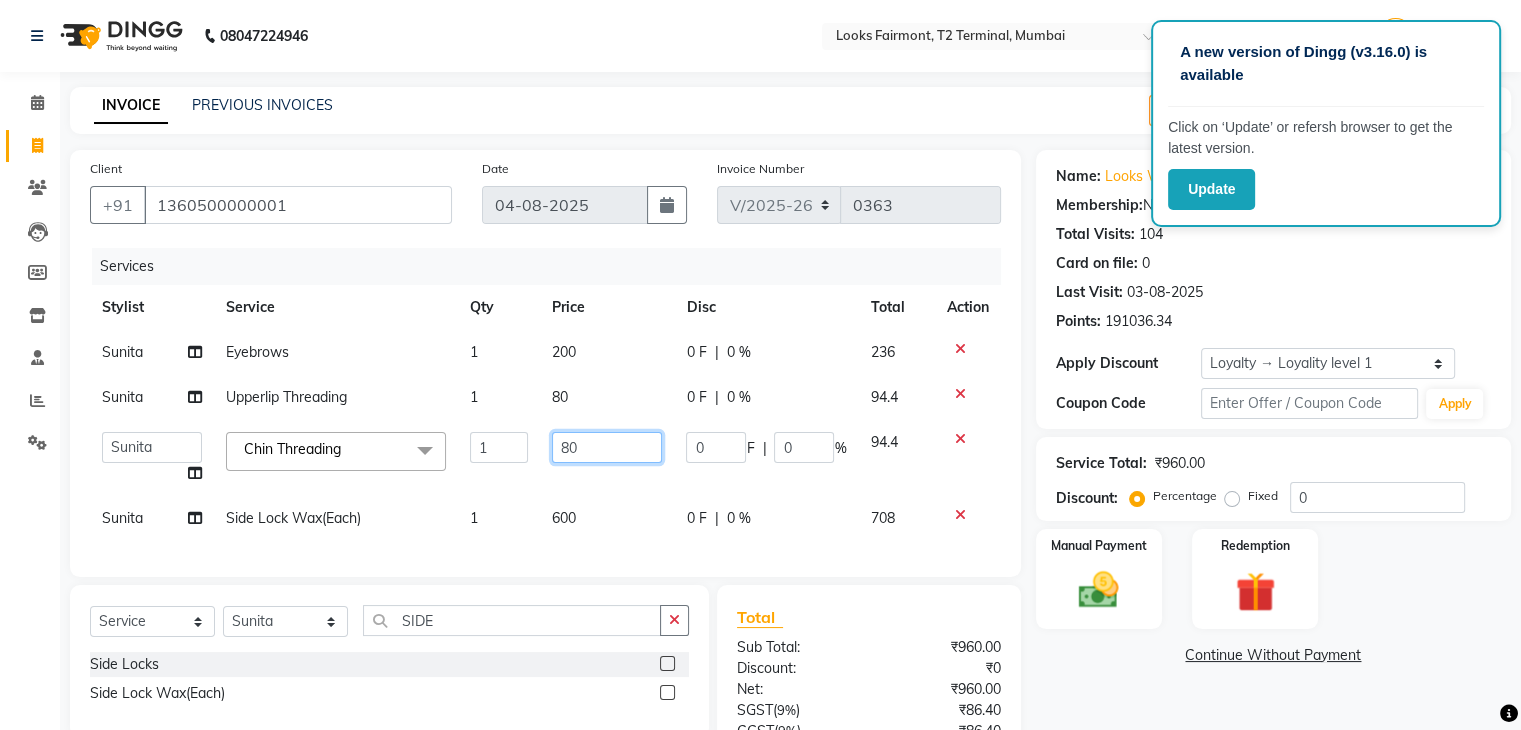 click on "80" 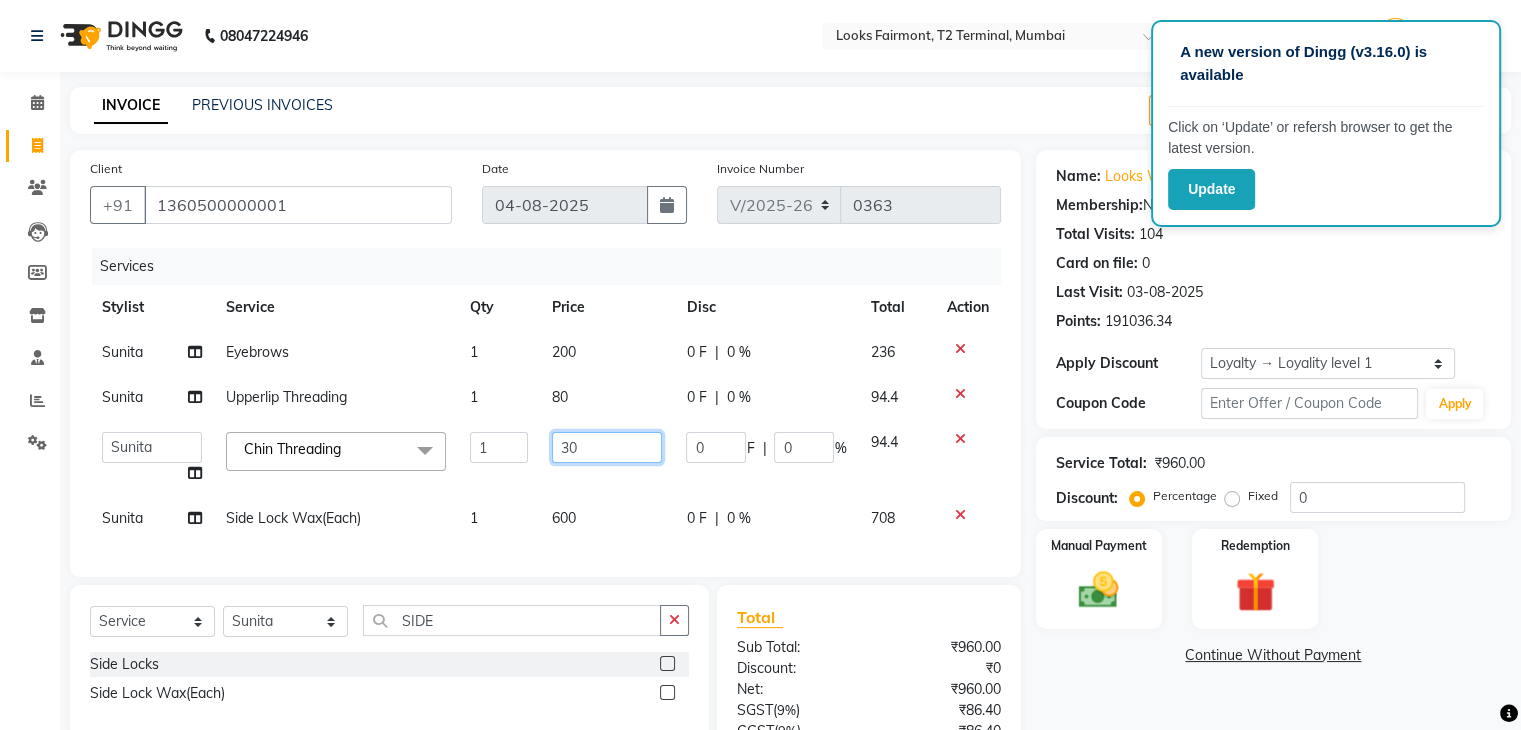type on "300" 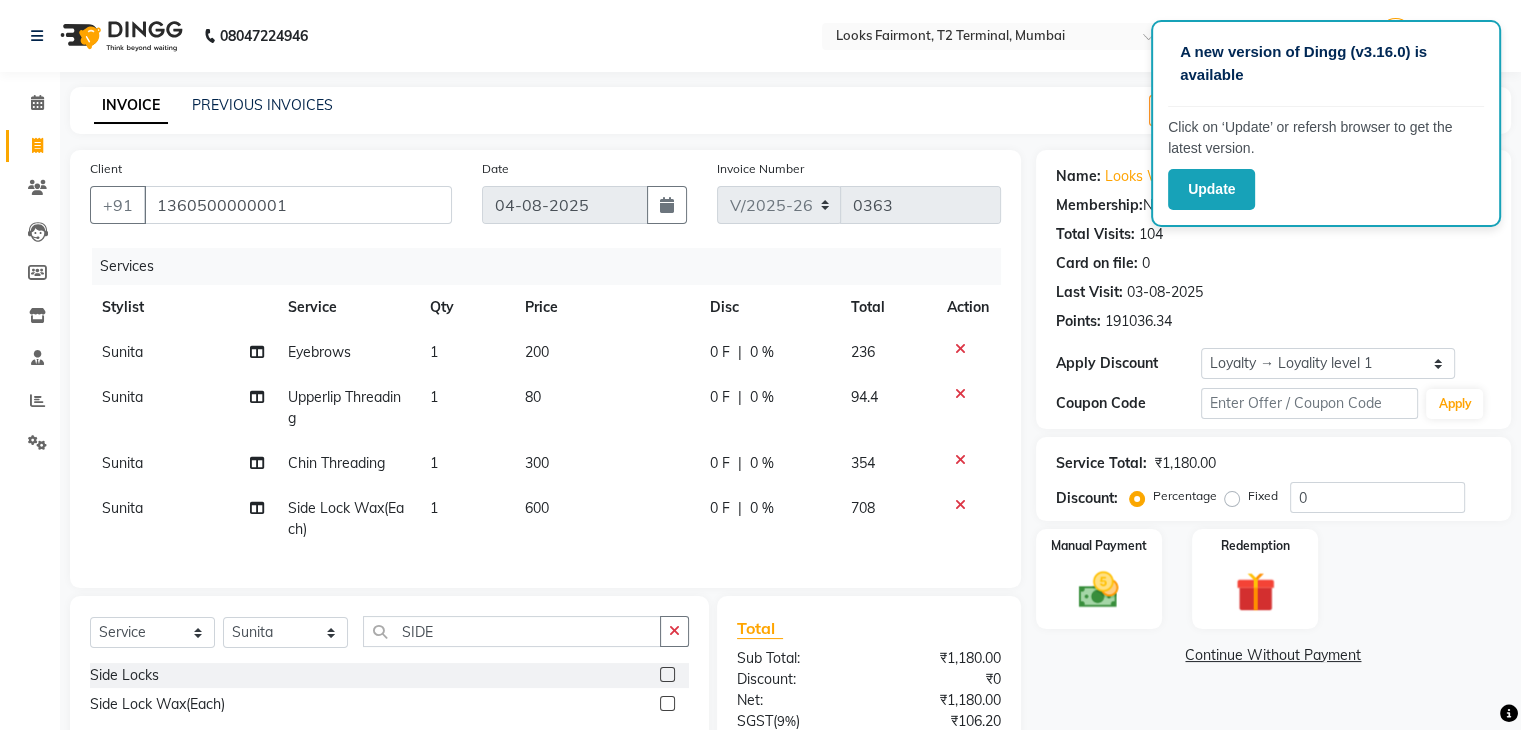 click on "80" 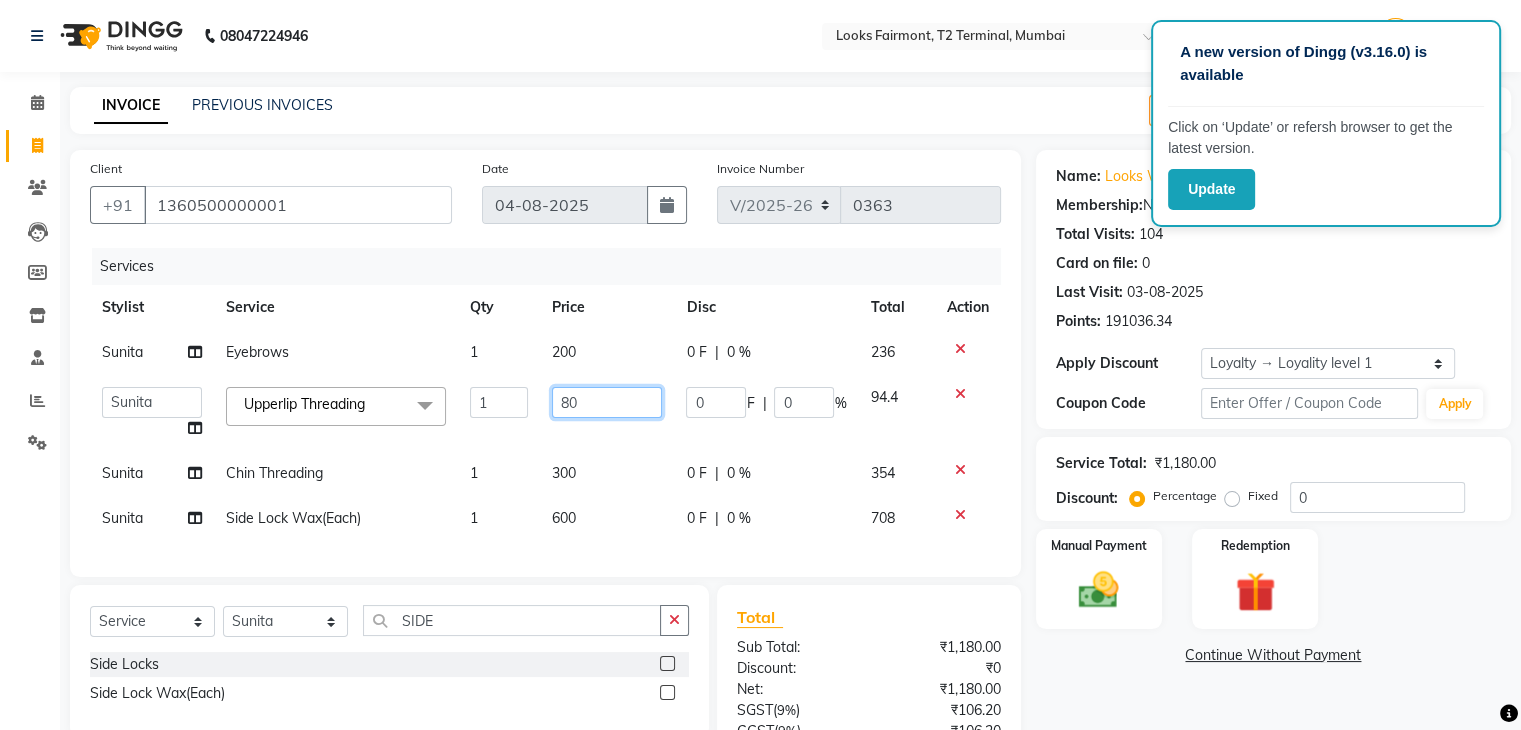 click on "80" 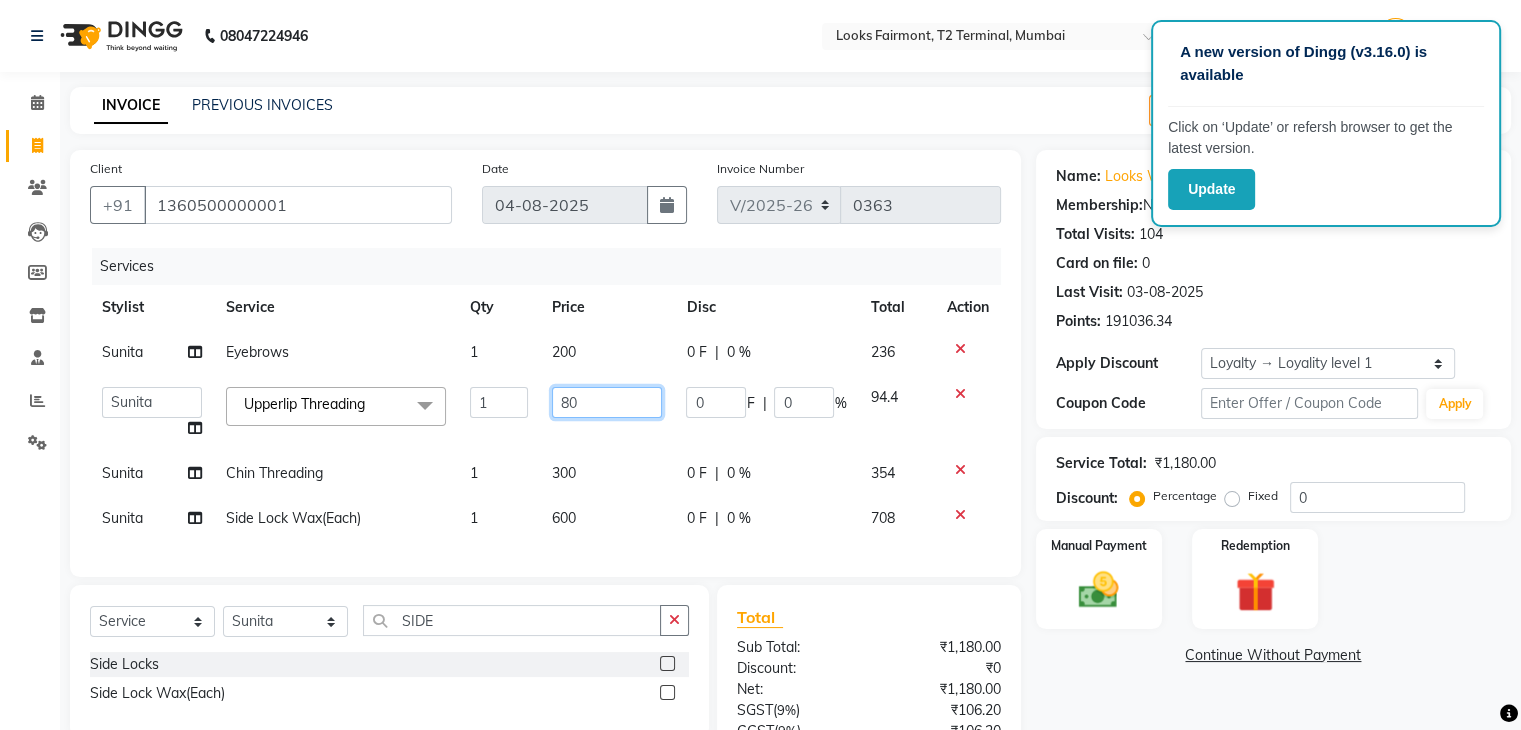 type on "8" 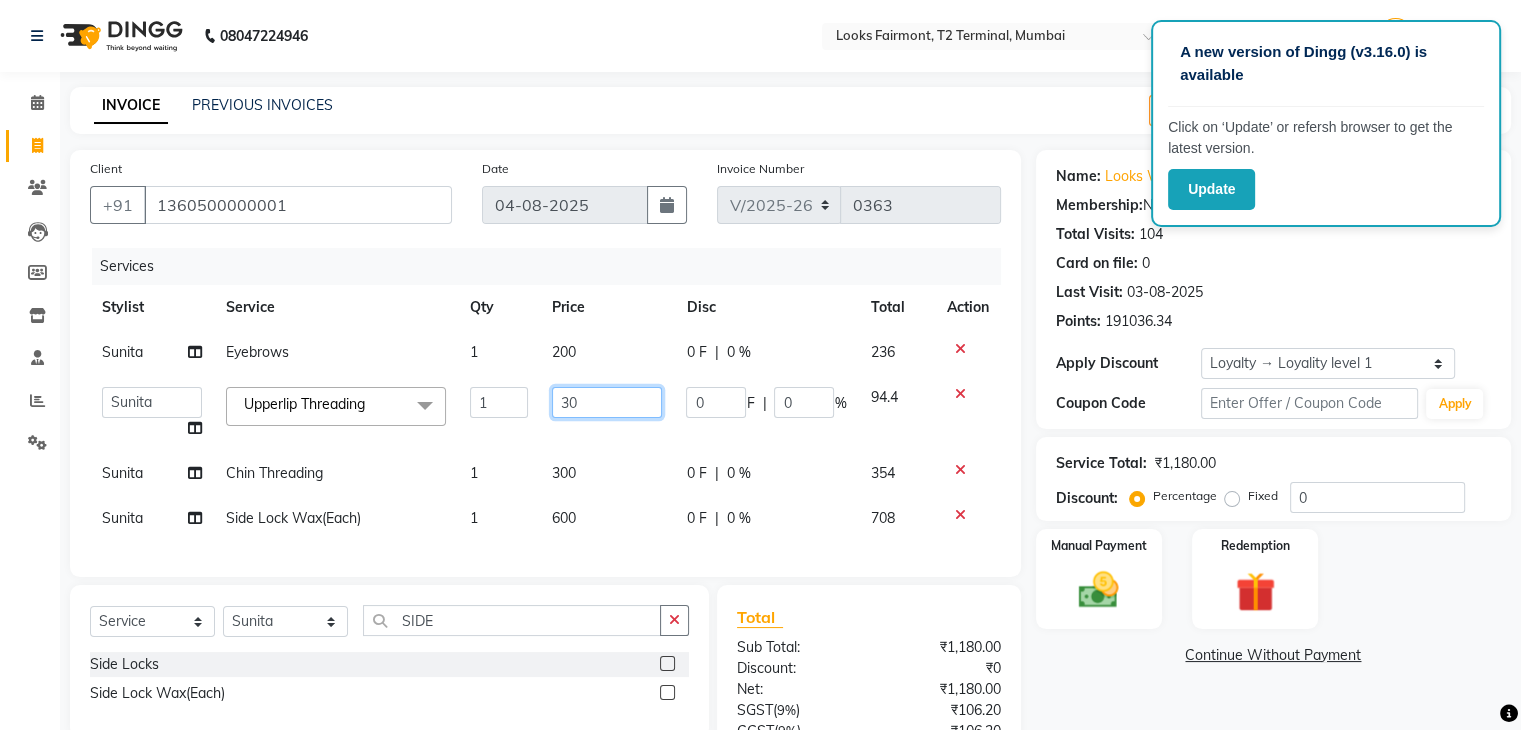 type on "300" 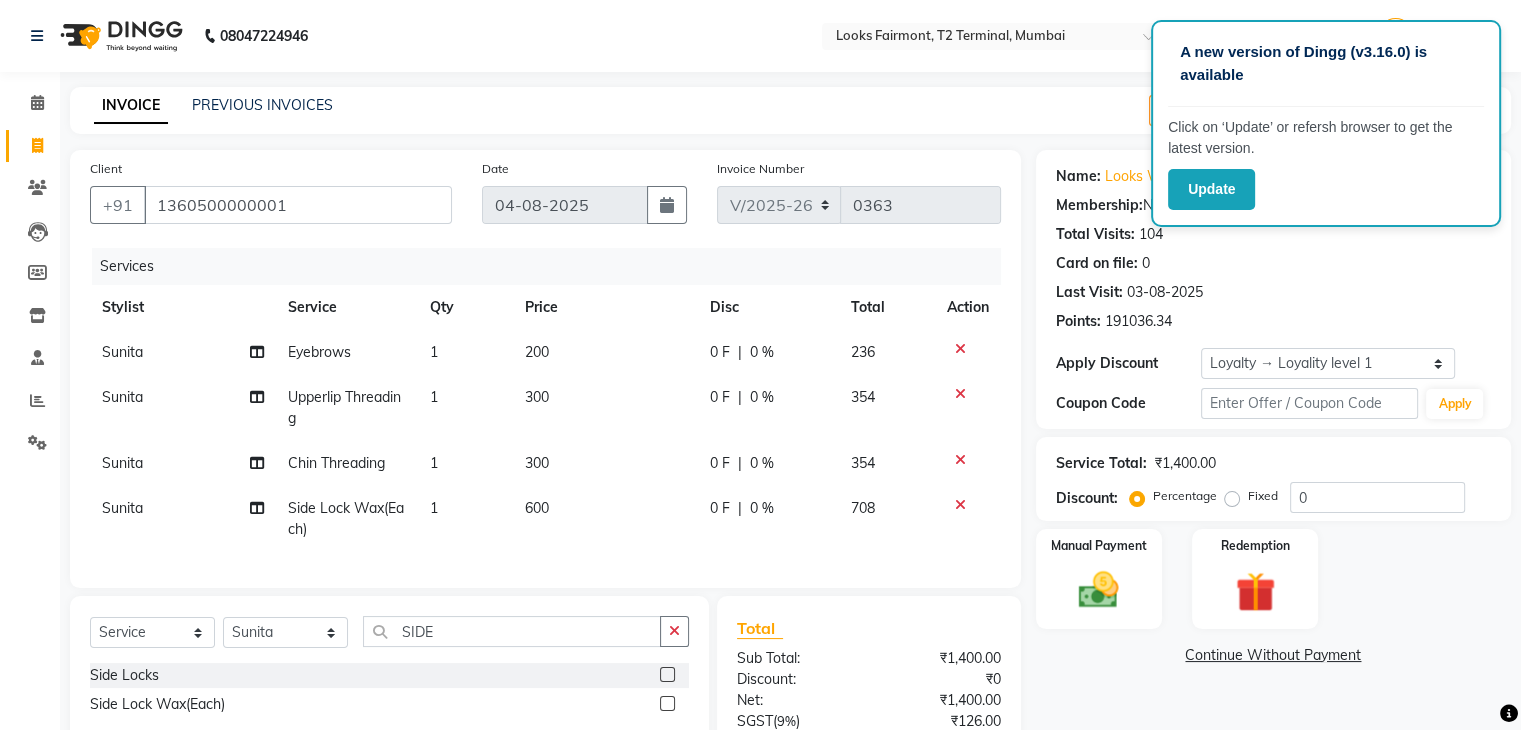 click on "200" 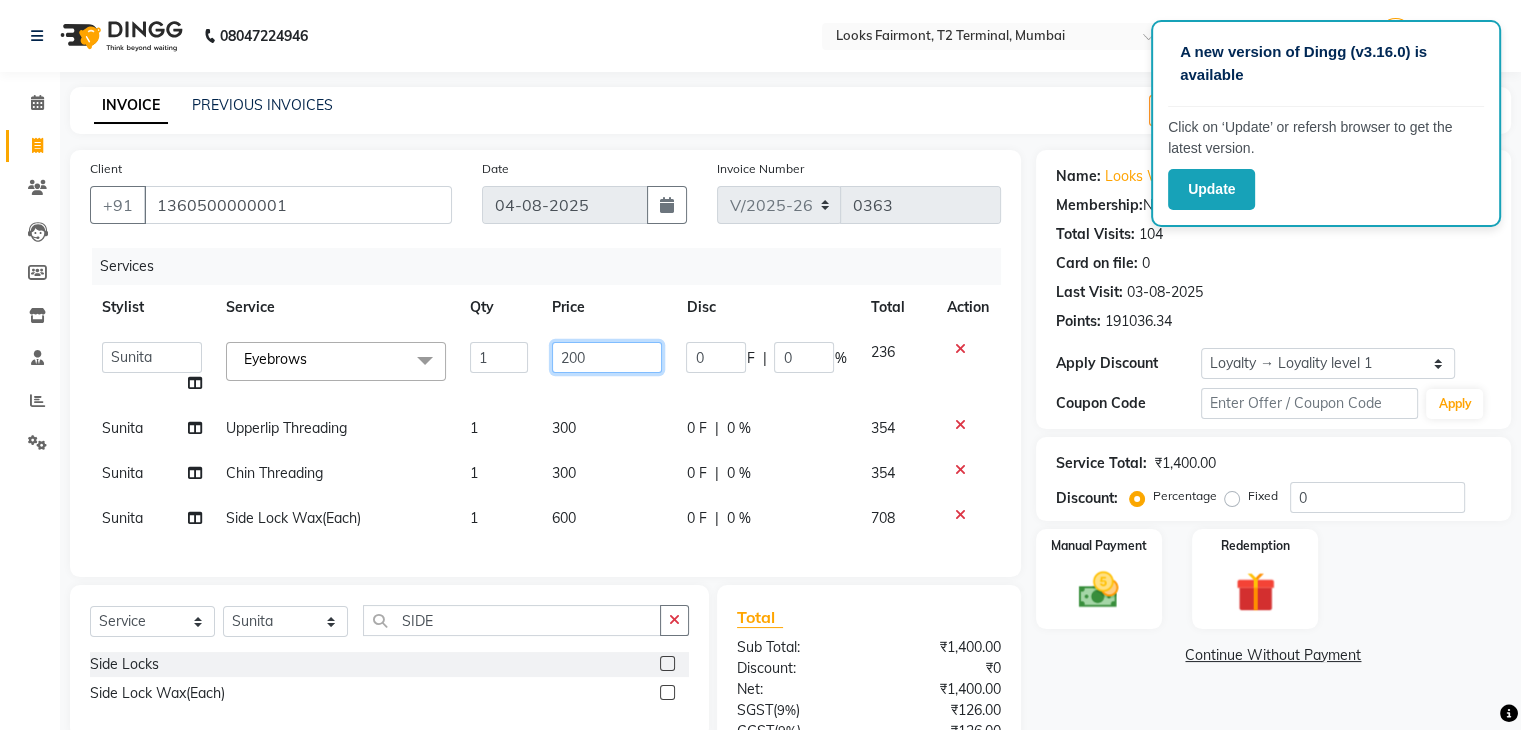 click on "200" 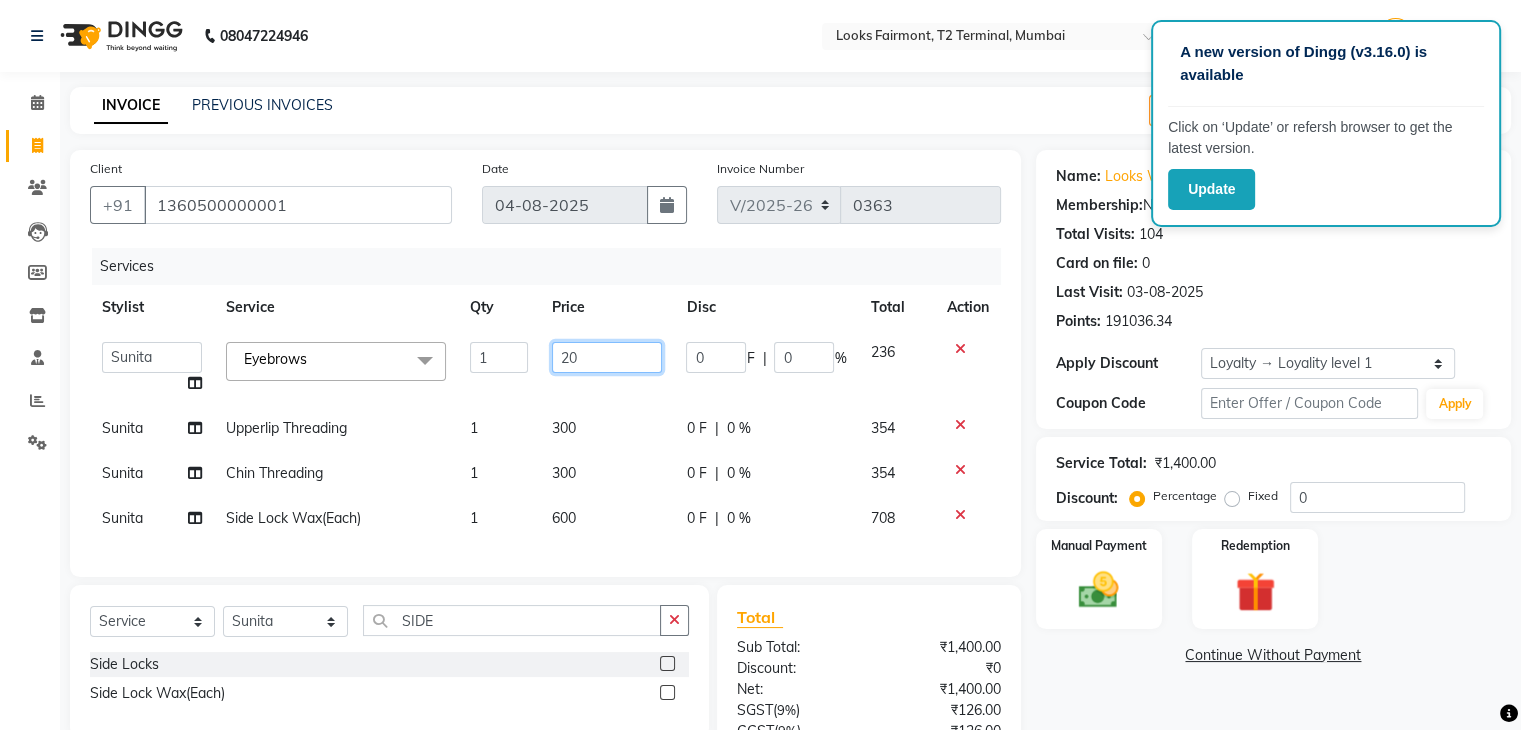 type on "2" 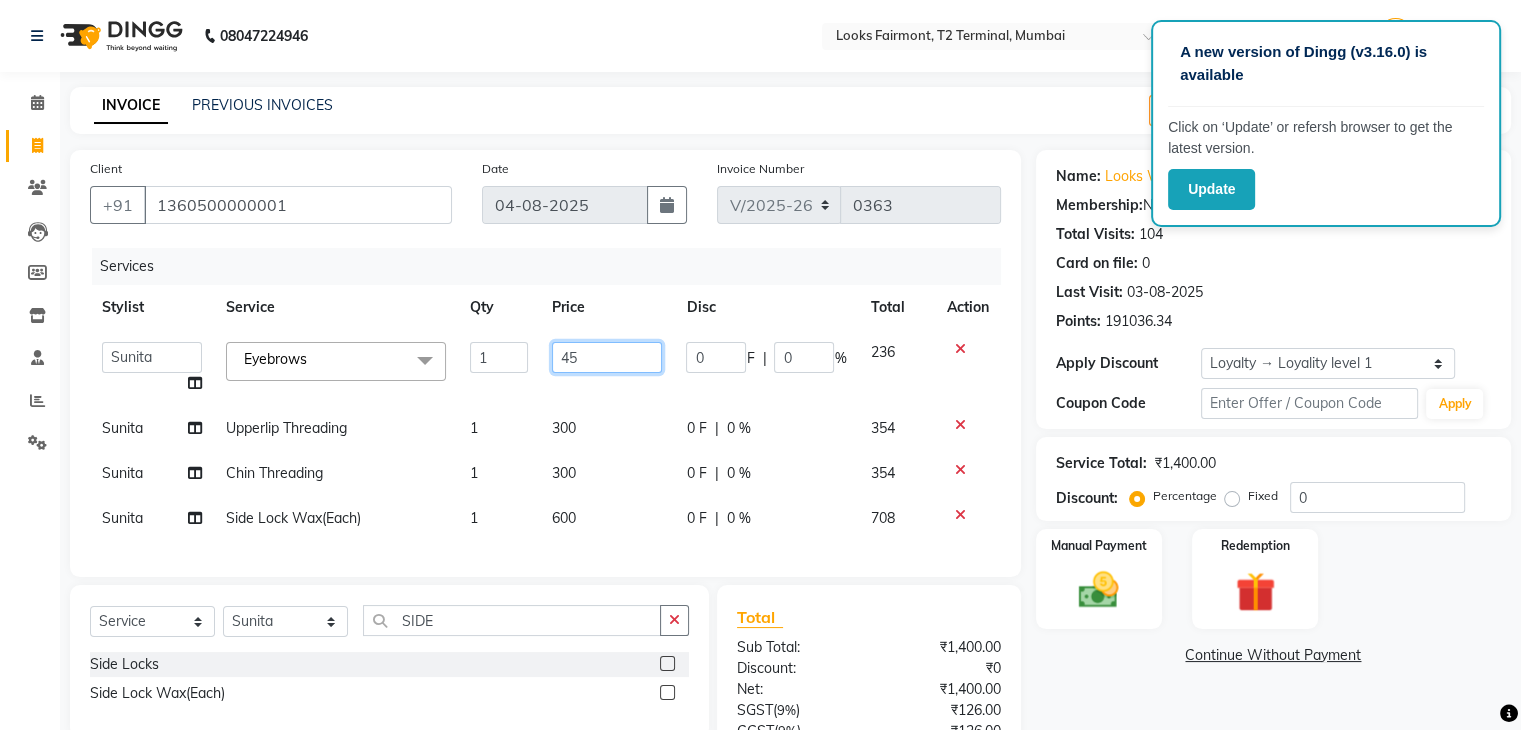 type on "450" 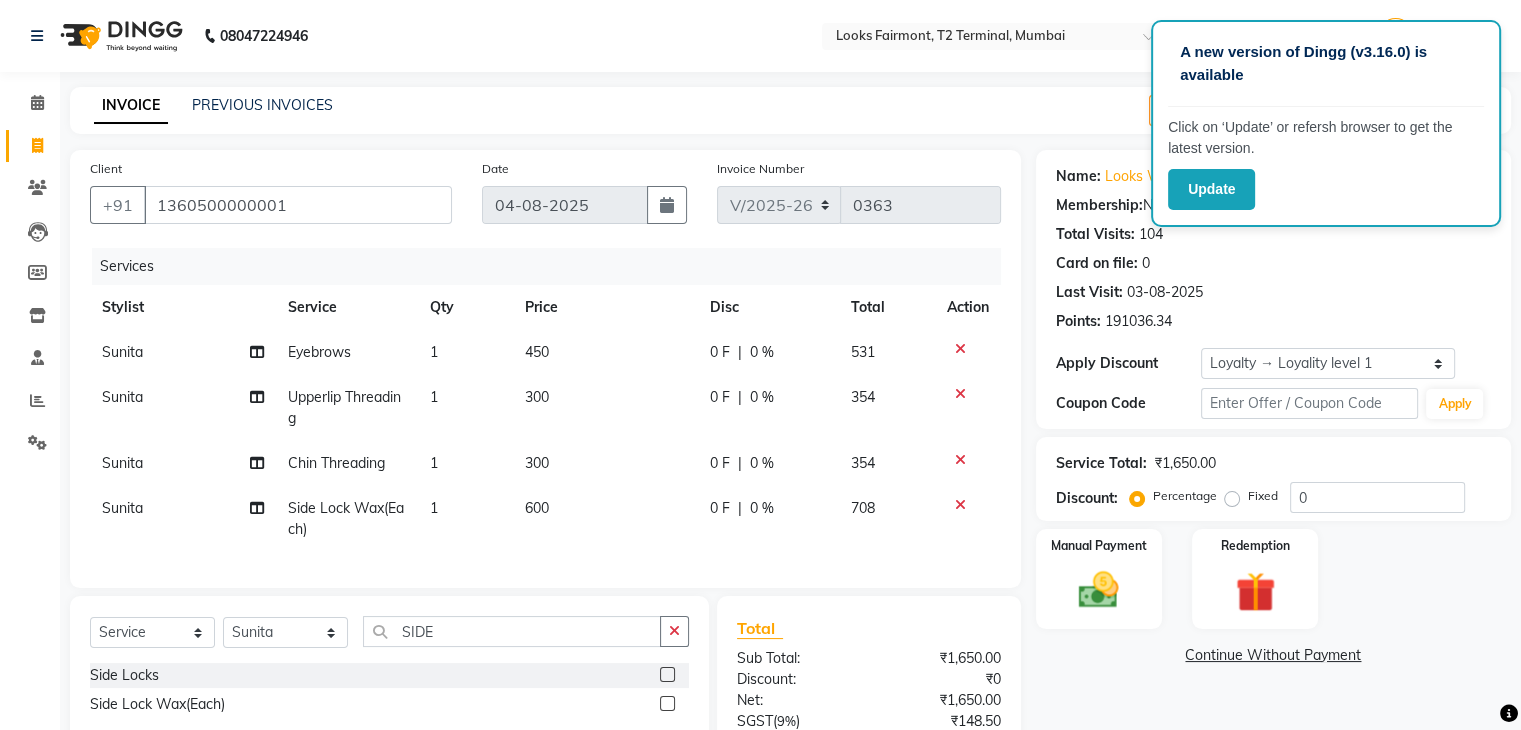 click on "Last Visit:" 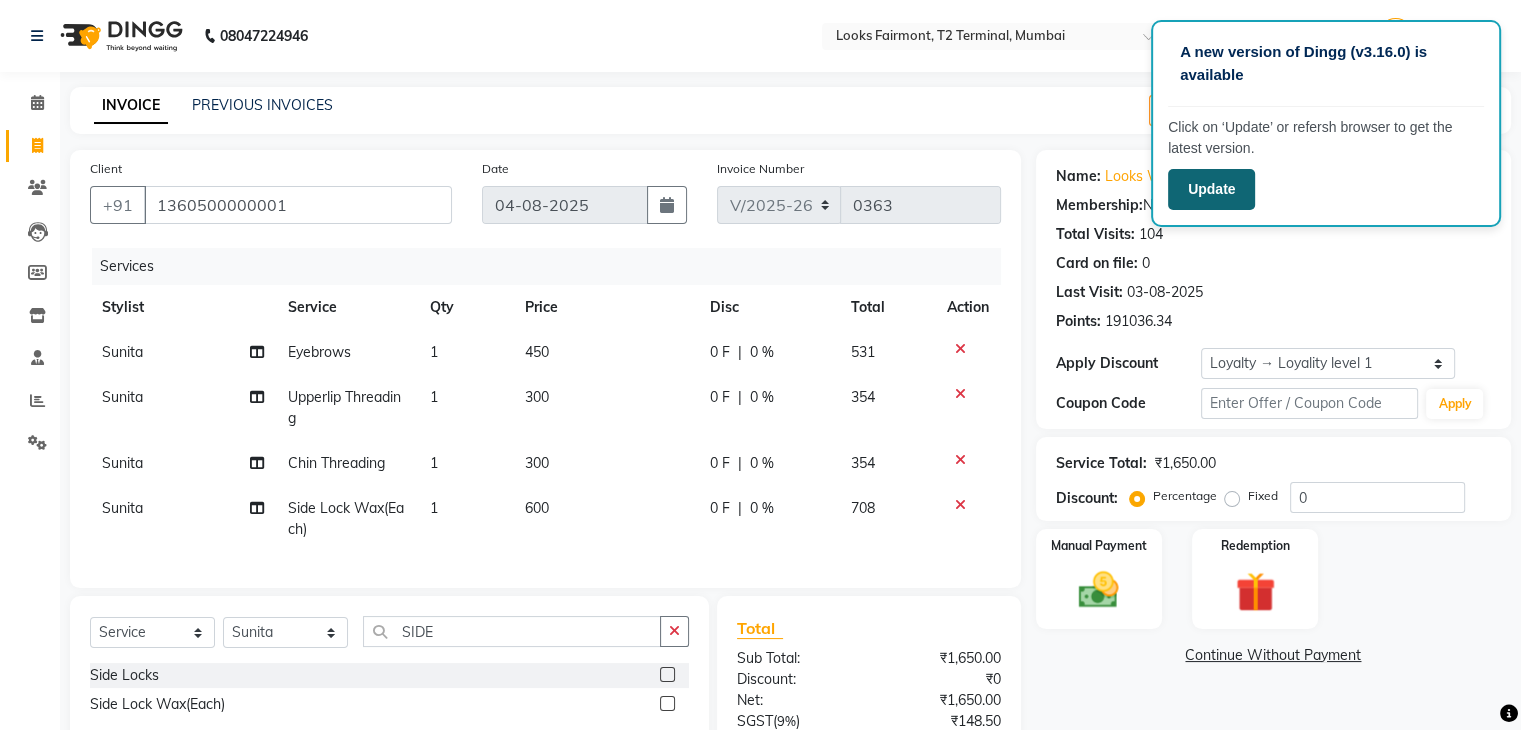 click on "Update" 